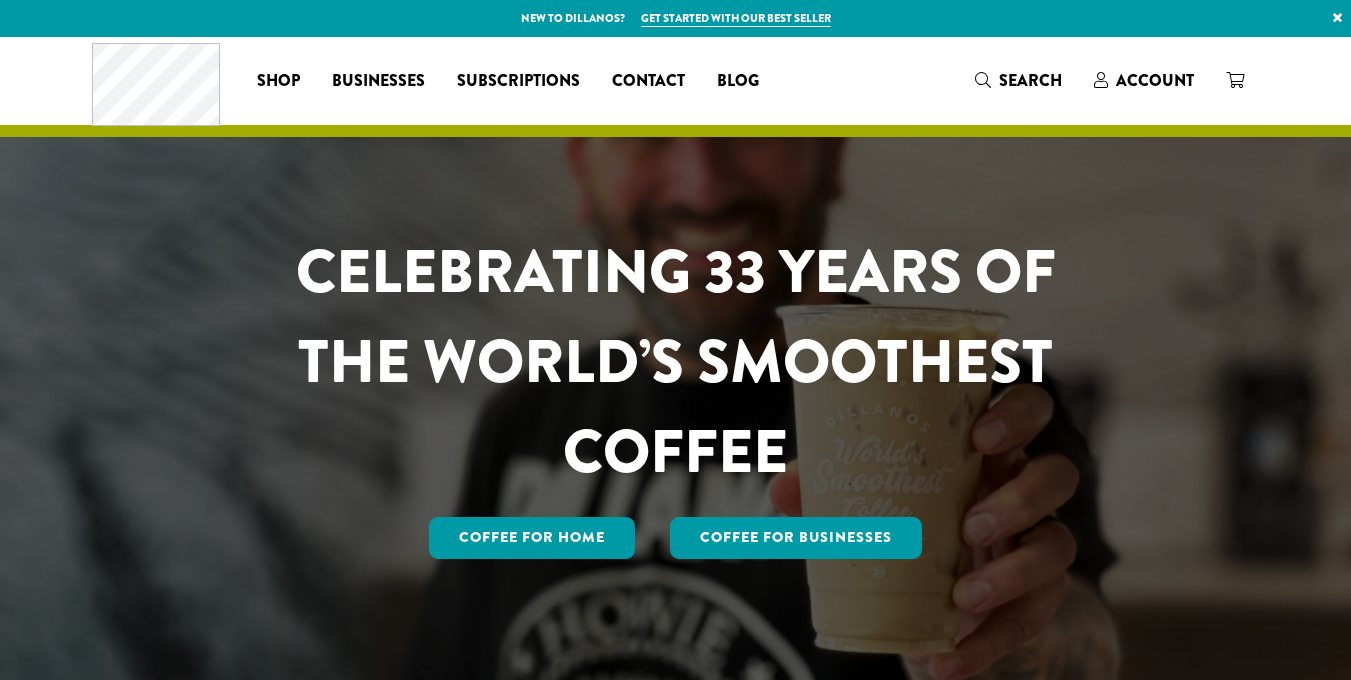 scroll, scrollTop: 0, scrollLeft: 0, axis: both 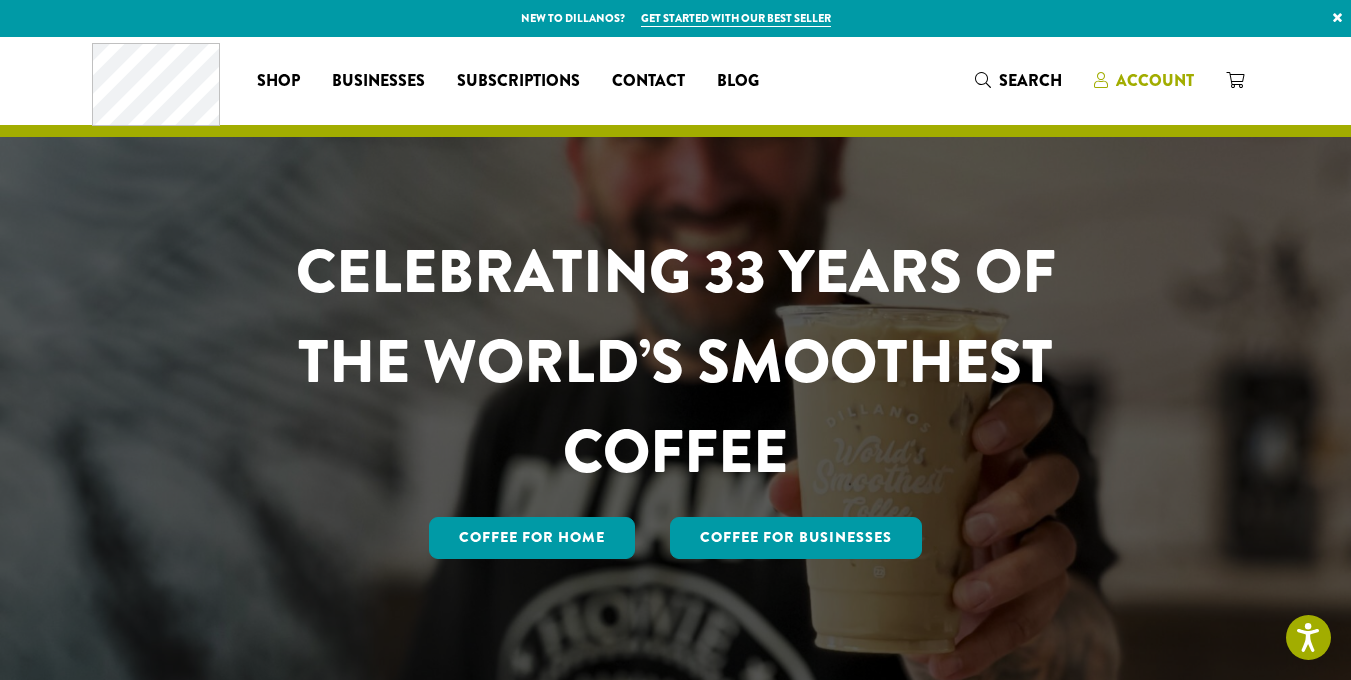 click on "Account" at bounding box center (1155, 80) 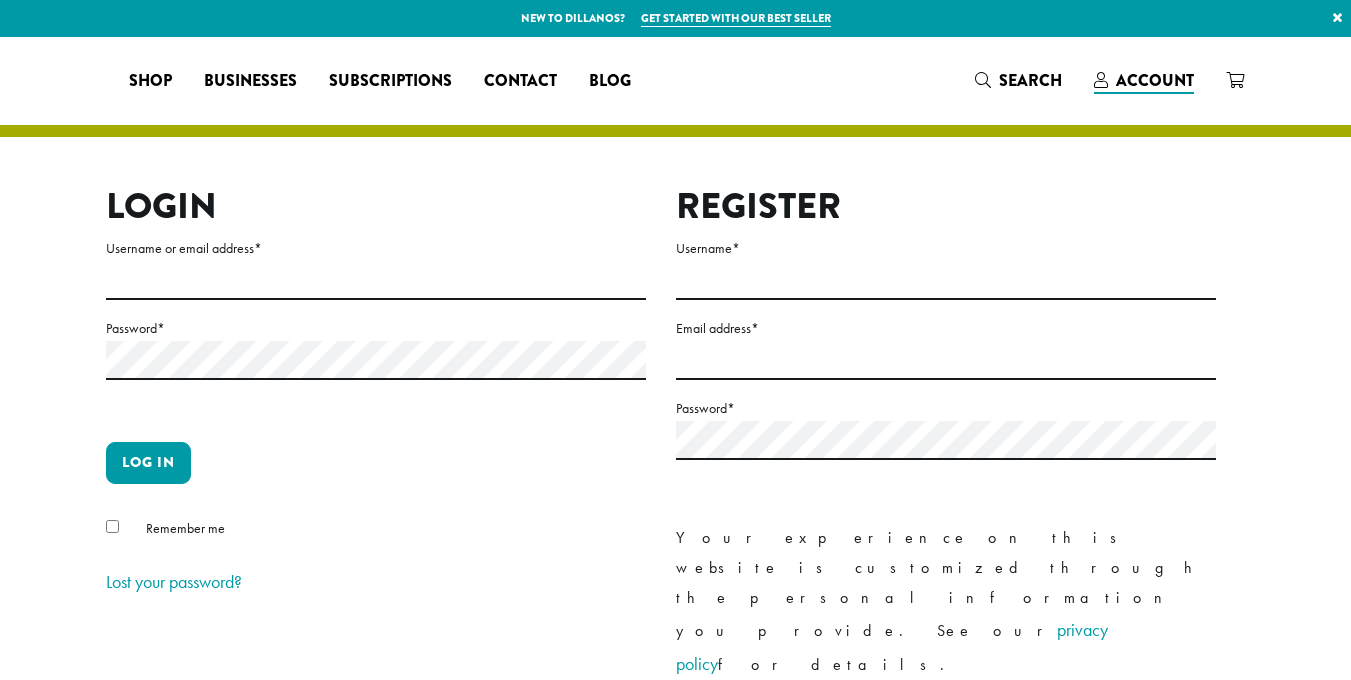 scroll, scrollTop: 0, scrollLeft: 0, axis: both 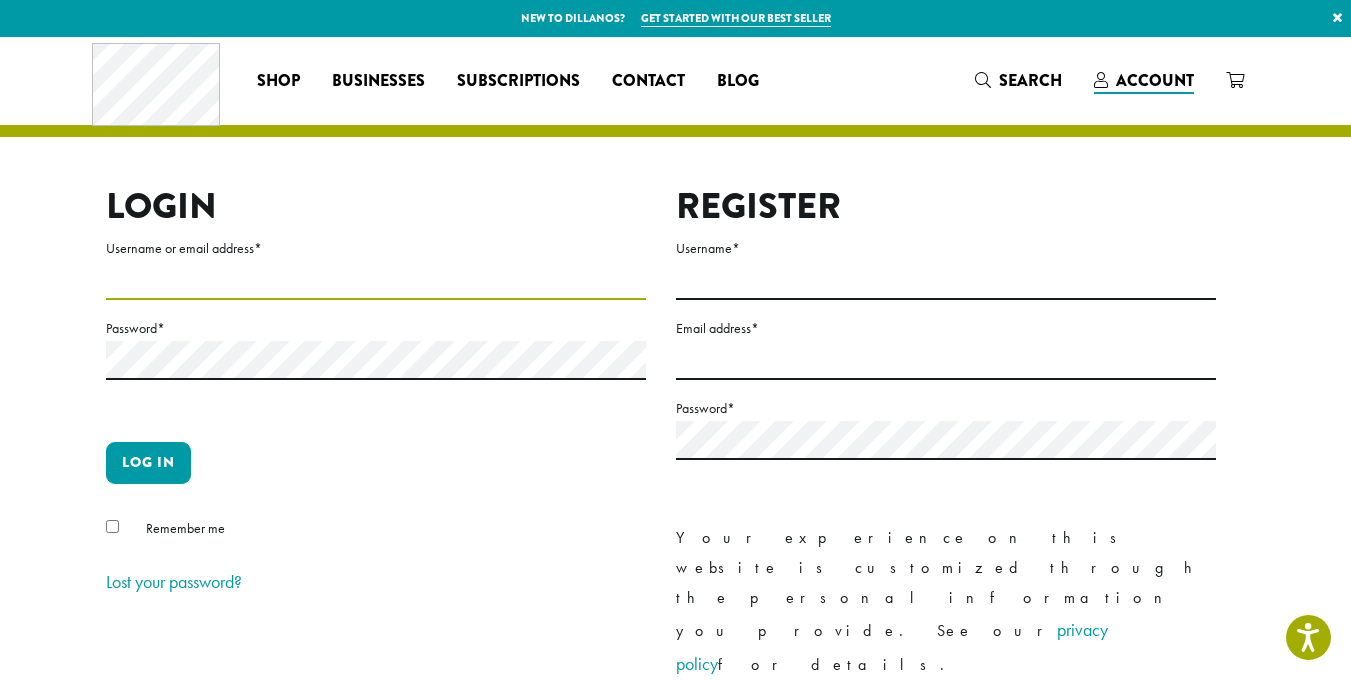 click on "Username or email address  *" at bounding box center [376, 280] 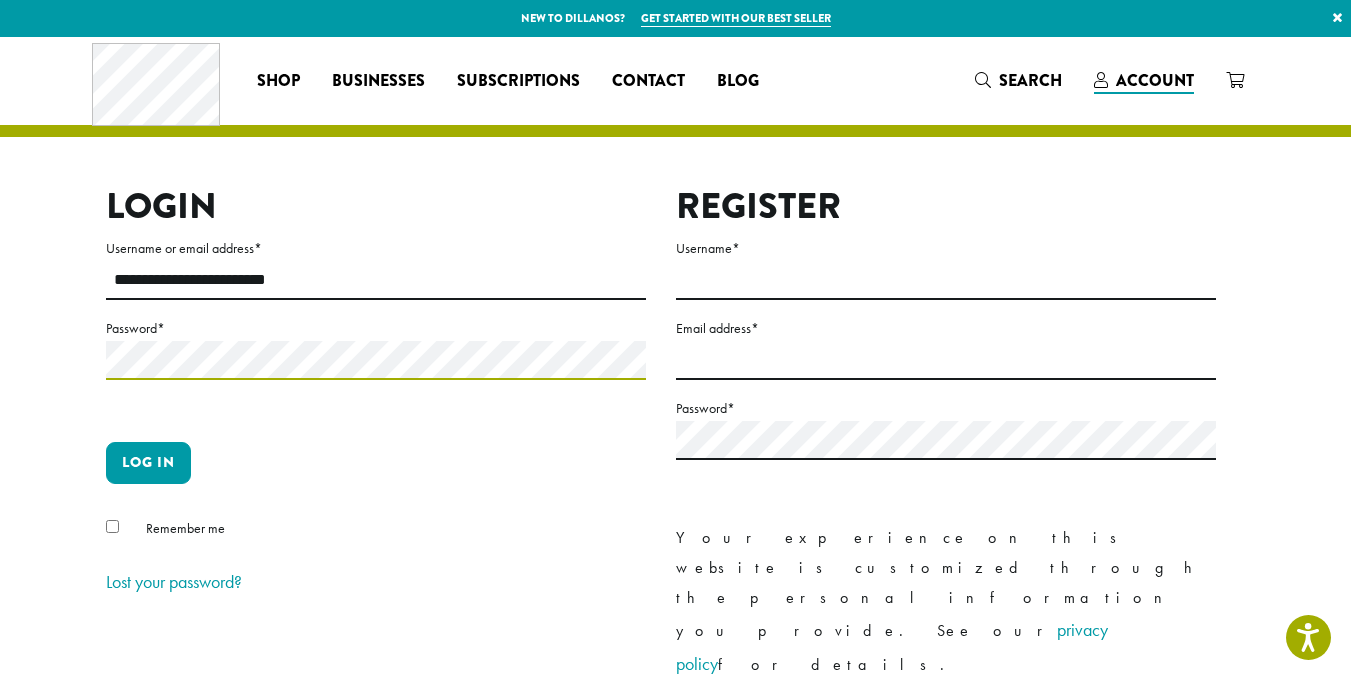 click on "Log in" at bounding box center [148, 463] 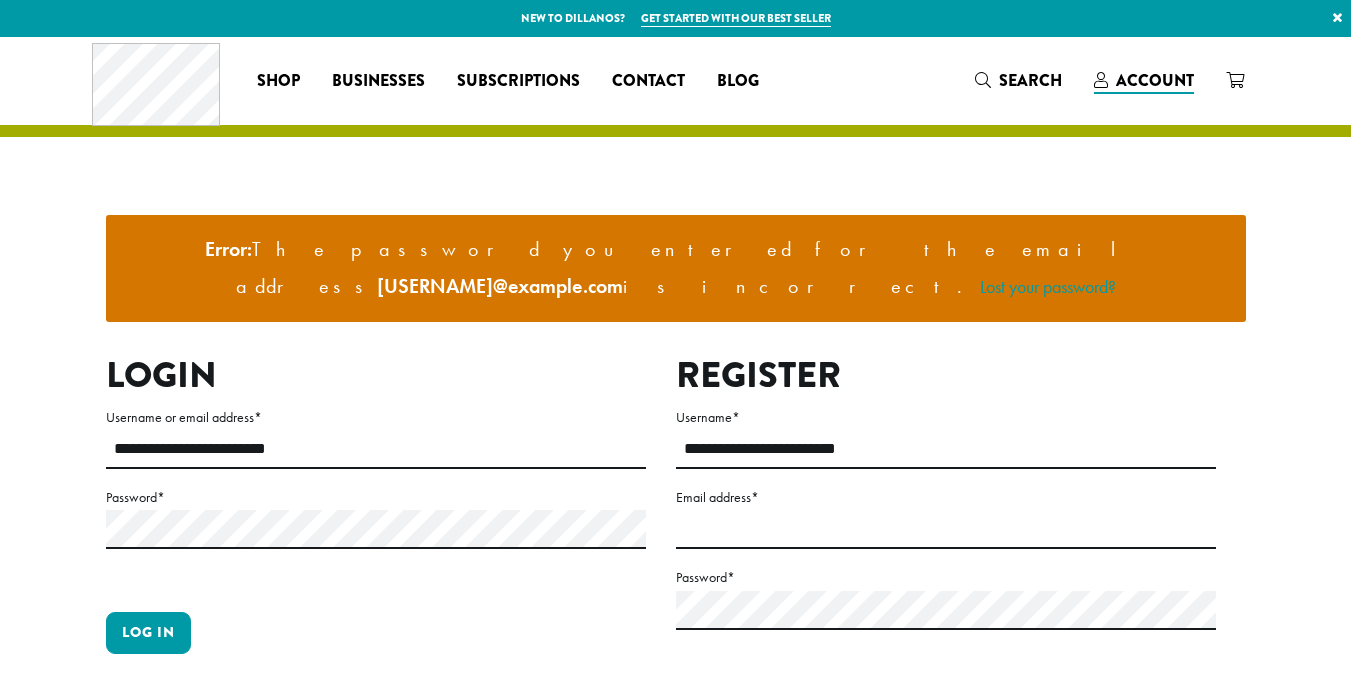 scroll, scrollTop: 0, scrollLeft: 0, axis: both 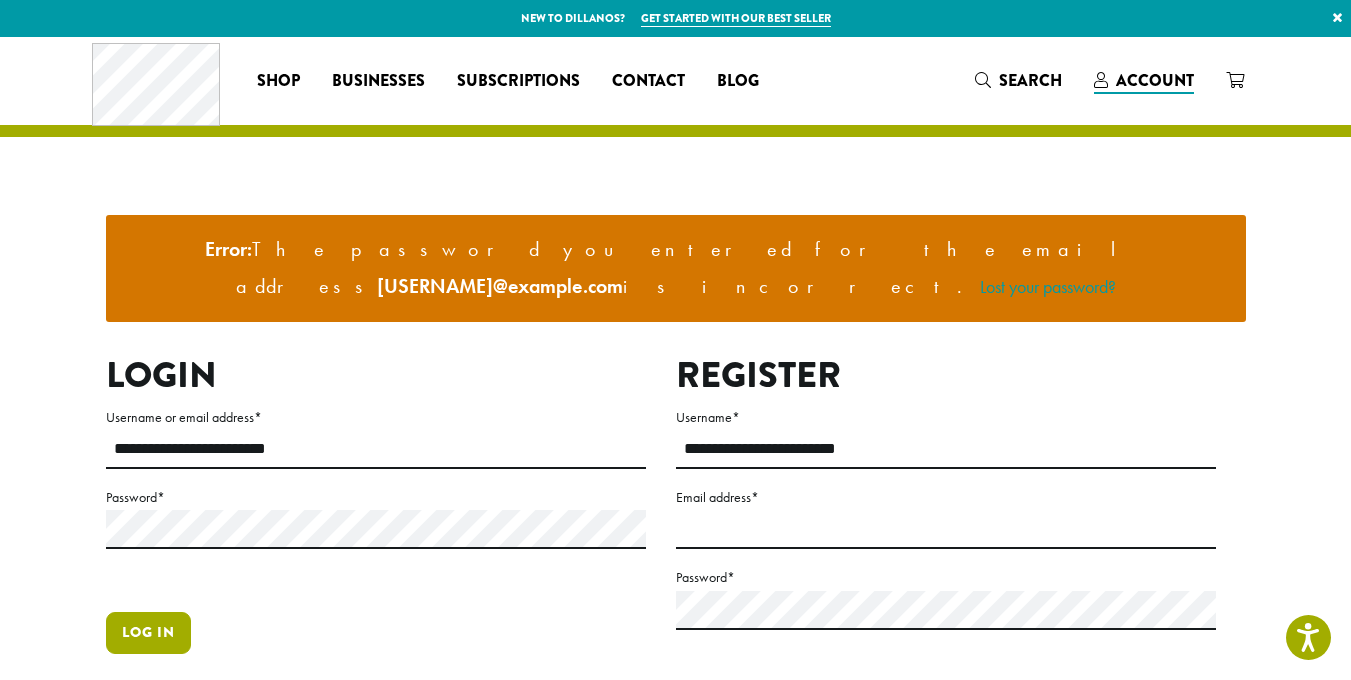 click on "Log in" at bounding box center [148, 633] 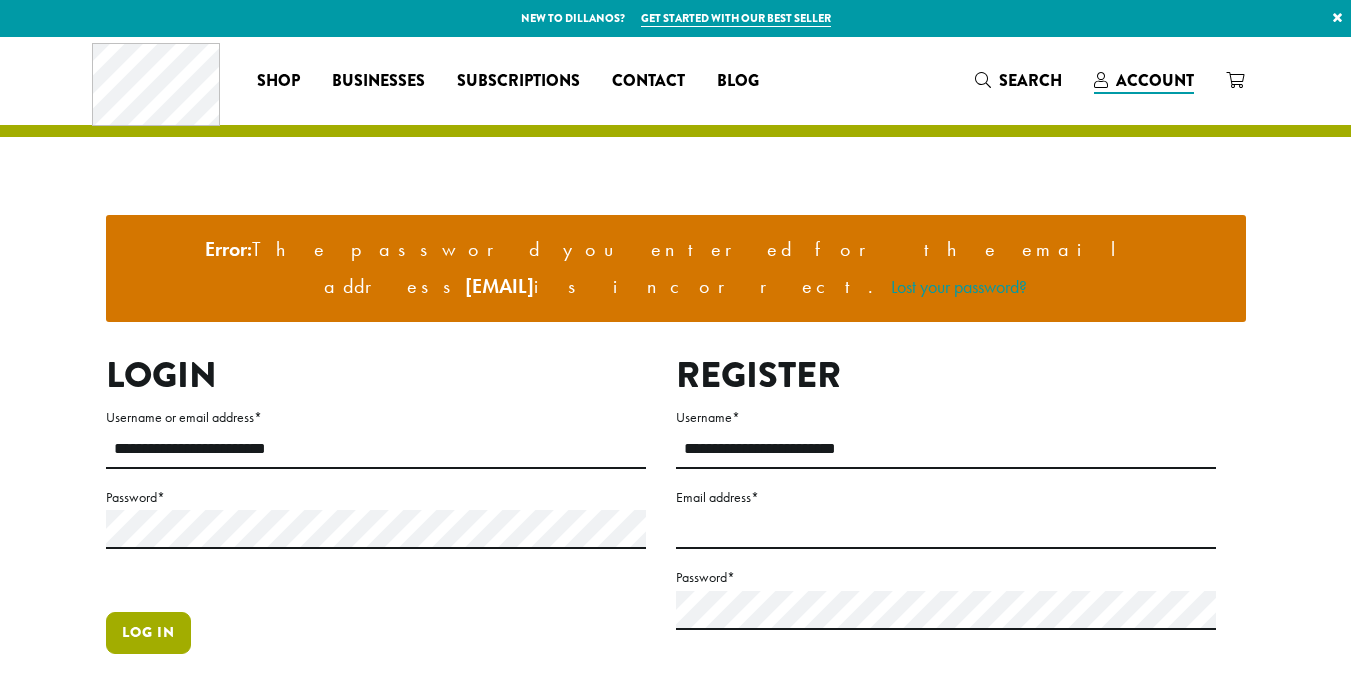 scroll, scrollTop: 0, scrollLeft: 0, axis: both 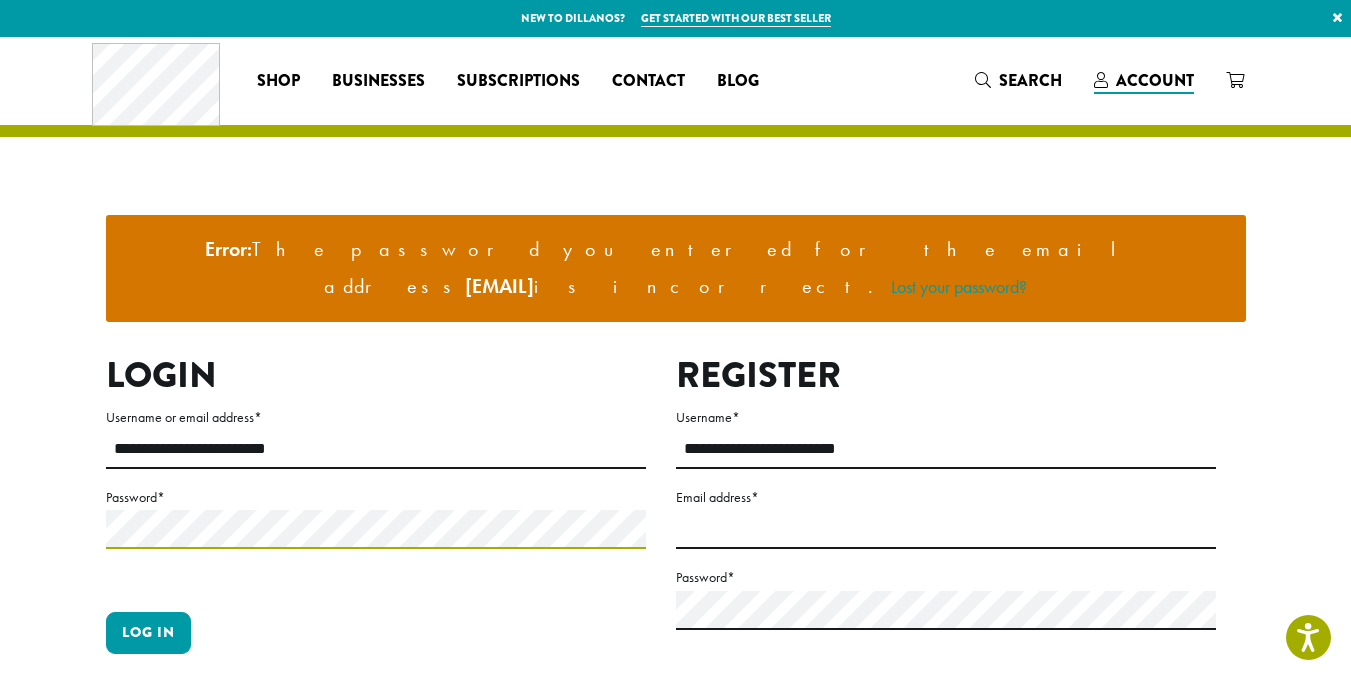 click on "Log in" at bounding box center [148, 633] 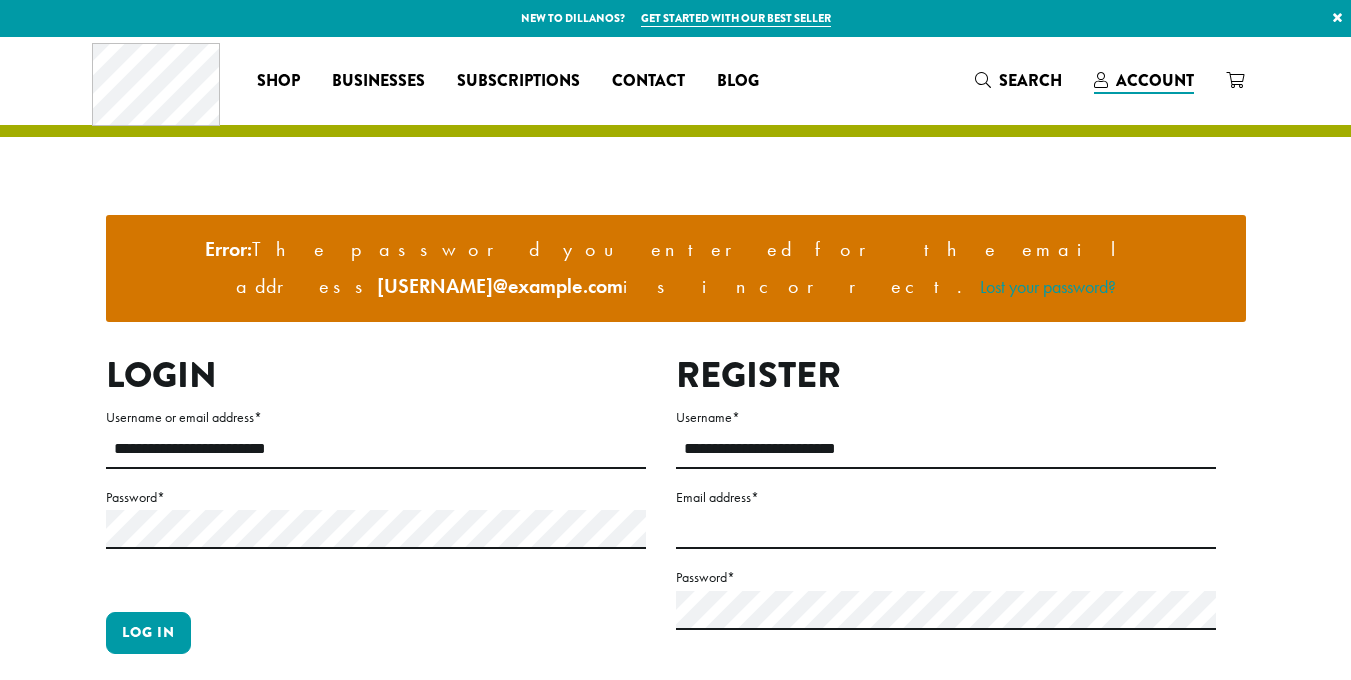 scroll, scrollTop: 0, scrollLeft: 0, axis: both 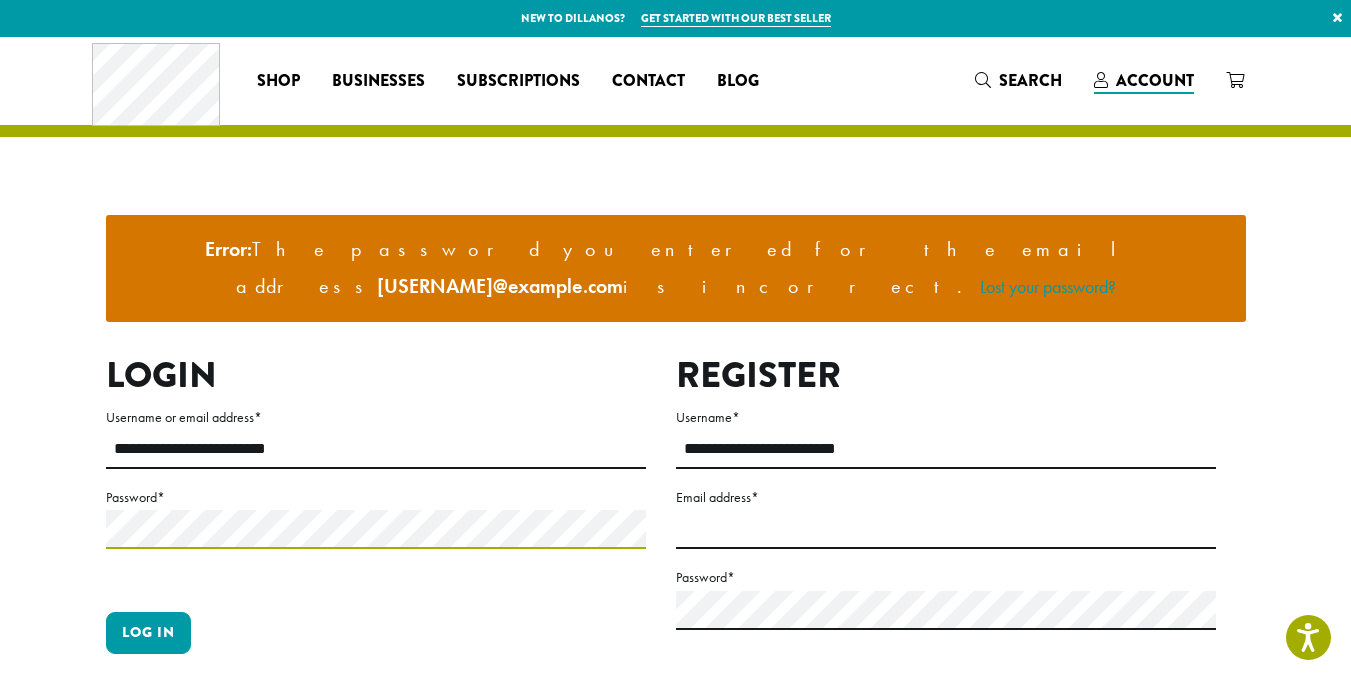 click on "Log in" at bounding box center (148, 633) 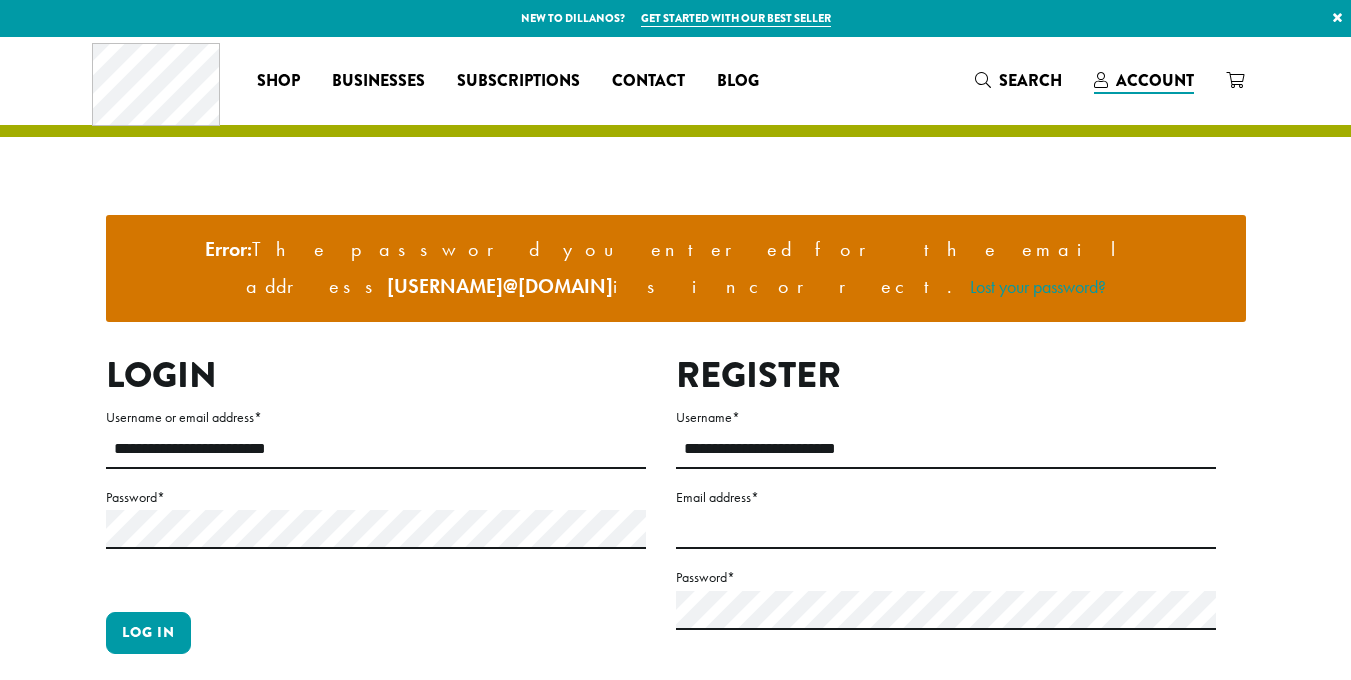 scroll, scrollTop: 0, scrollLeft: 0, axis: both 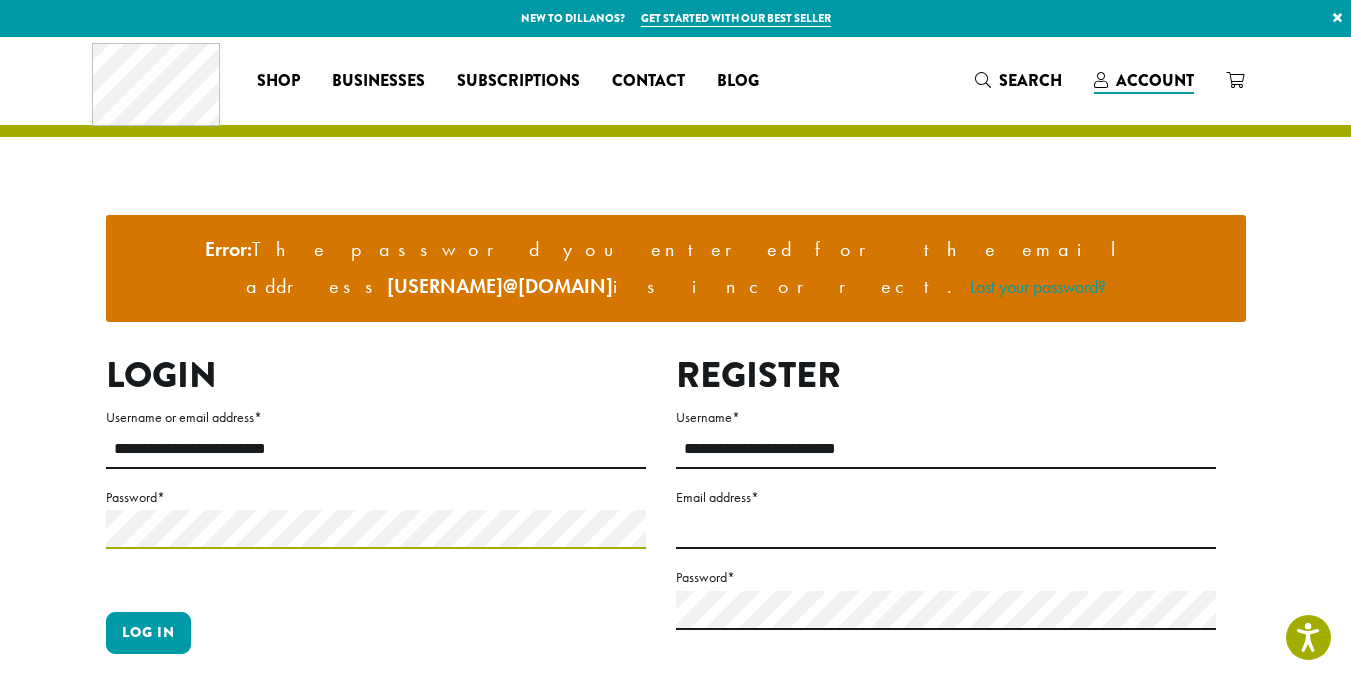 click on "Log in" at bounding box center [148, 633] 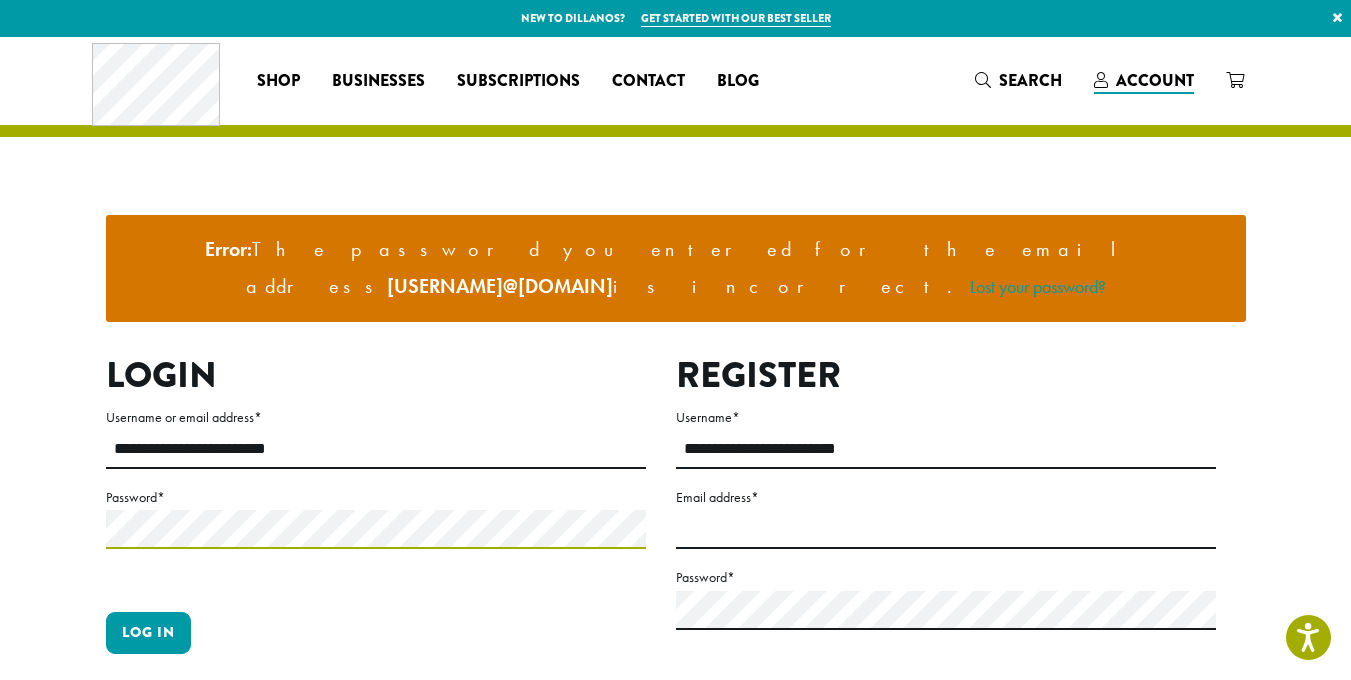 click on "Log in" at bounding box center (148, 633) 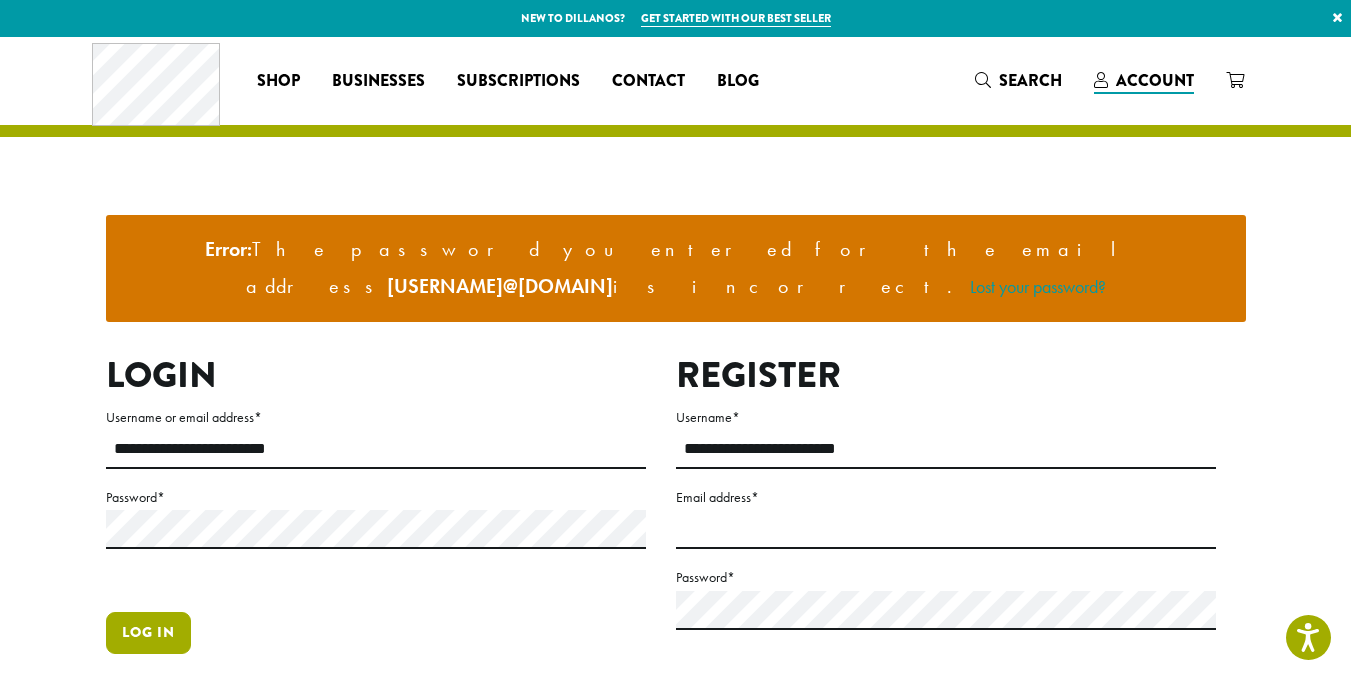 click on "Log in" at bounding box center (148, 633) 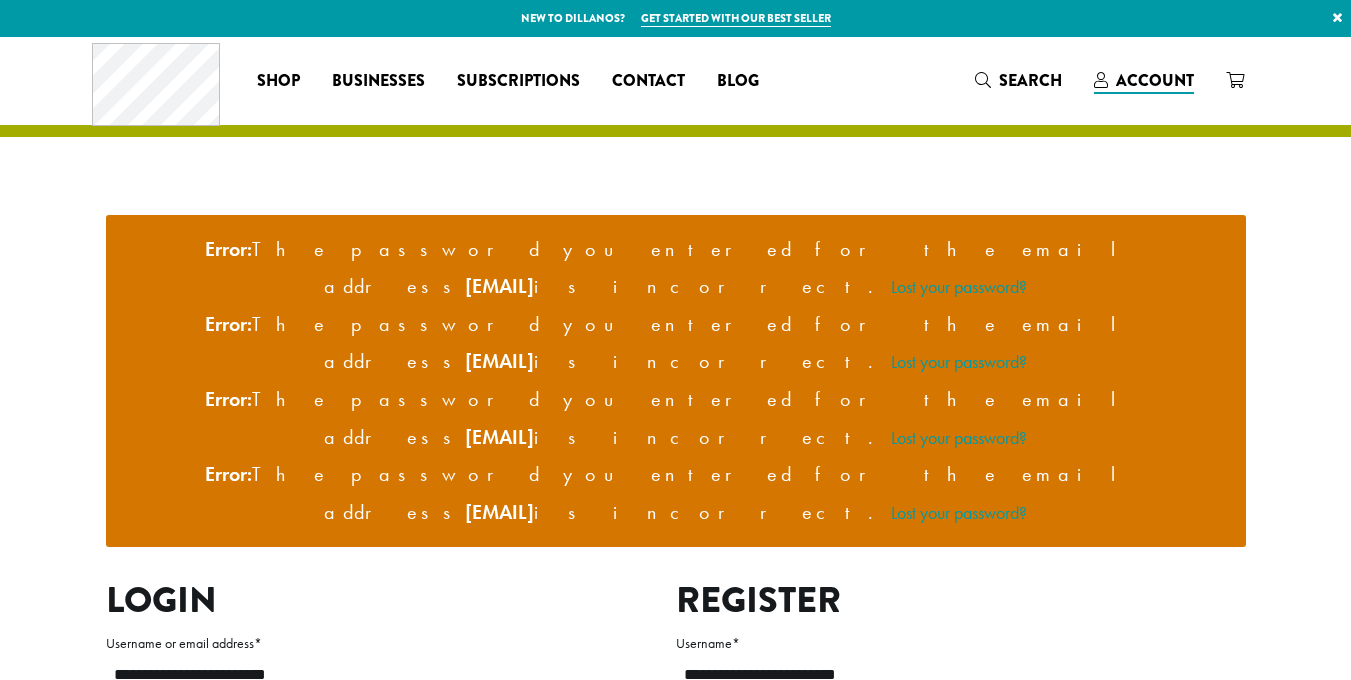 scroll, scrollTop: 0, scrollLeft: 0, axis: both 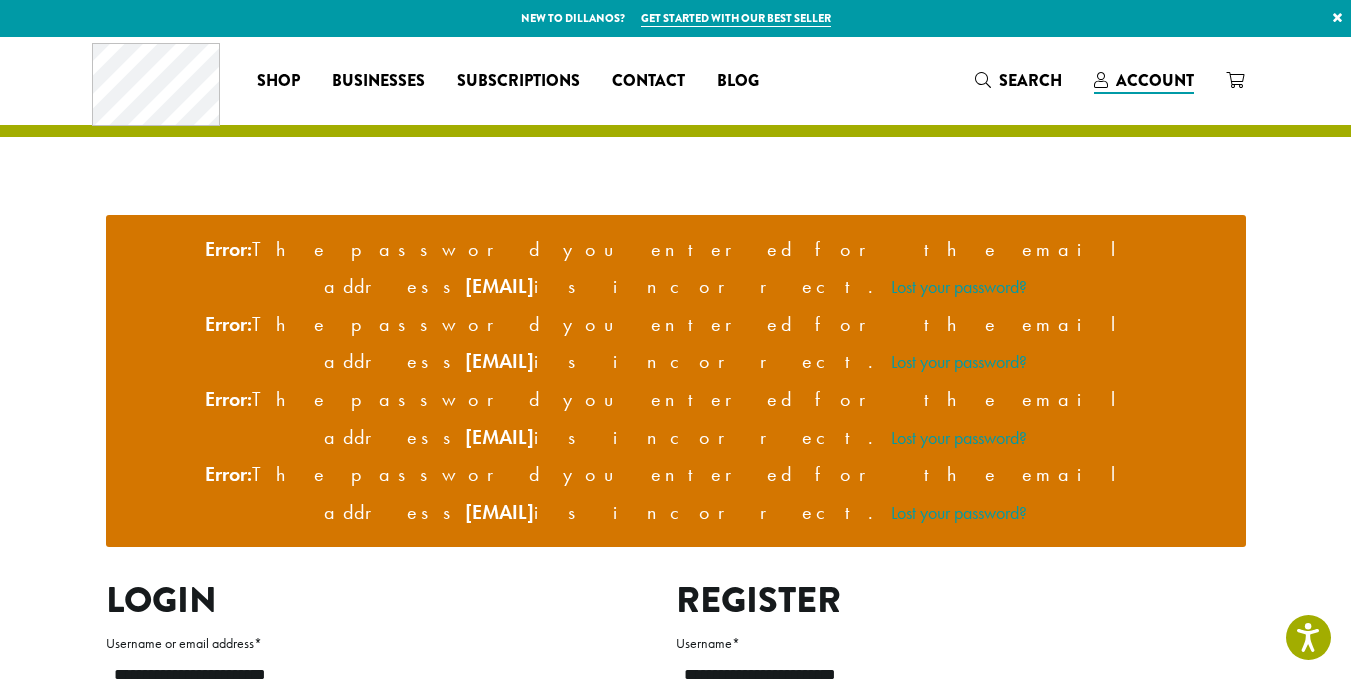 click on "Password  *" at bounding box center (376, 723) 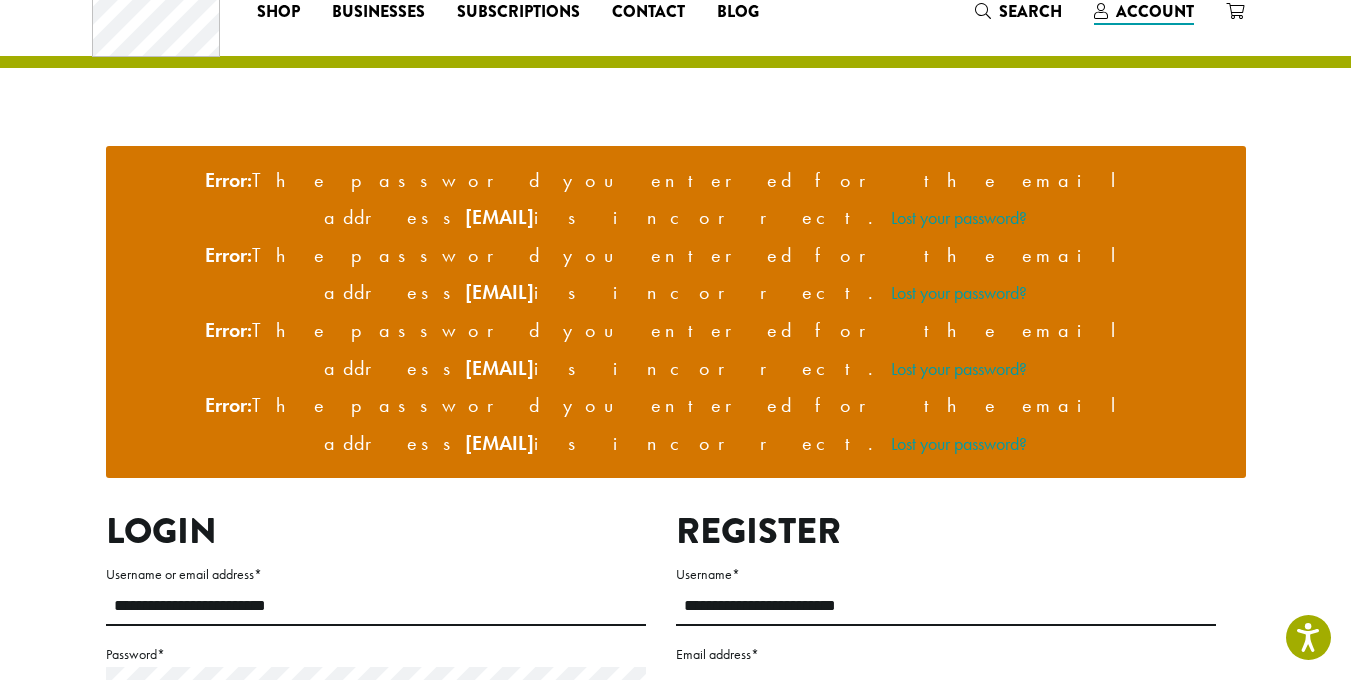 scroll, scrollTop: 100, scrollLeft: 0, axis: vertical 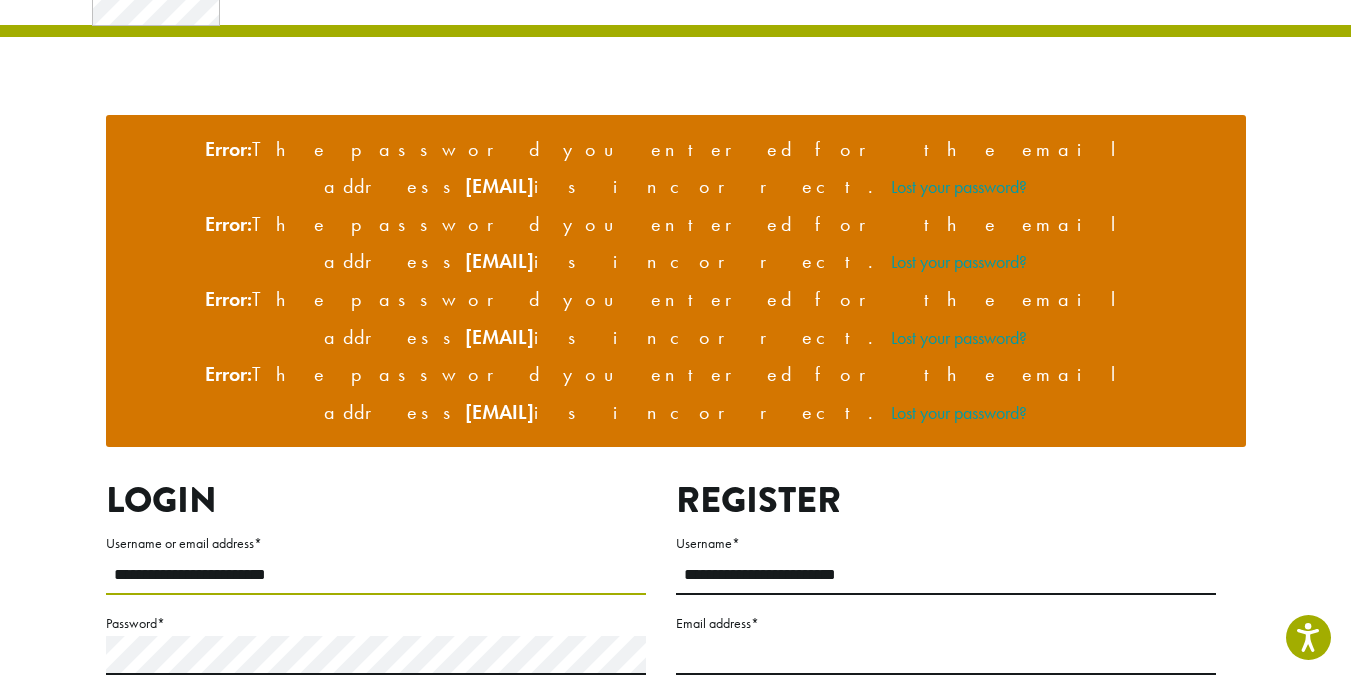 click on "**********" at bounding box center (376, 575) 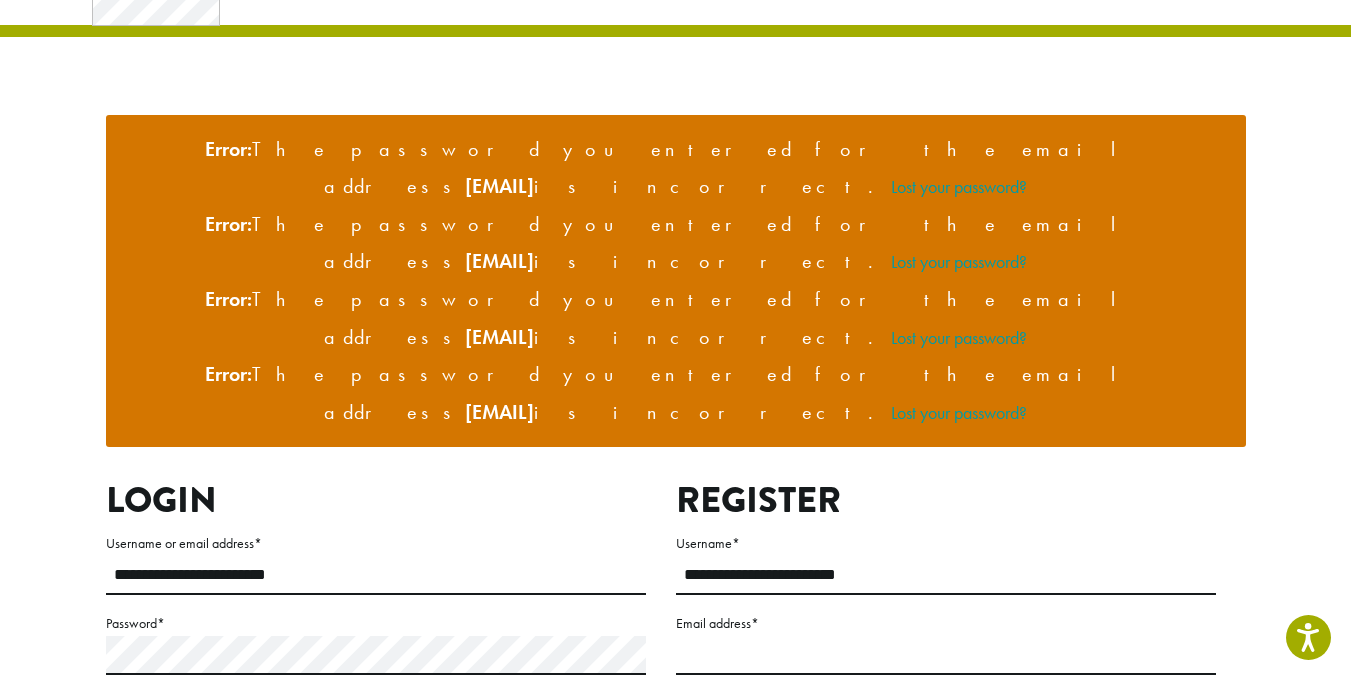 click on "**********" at bounding box center [676, 549] 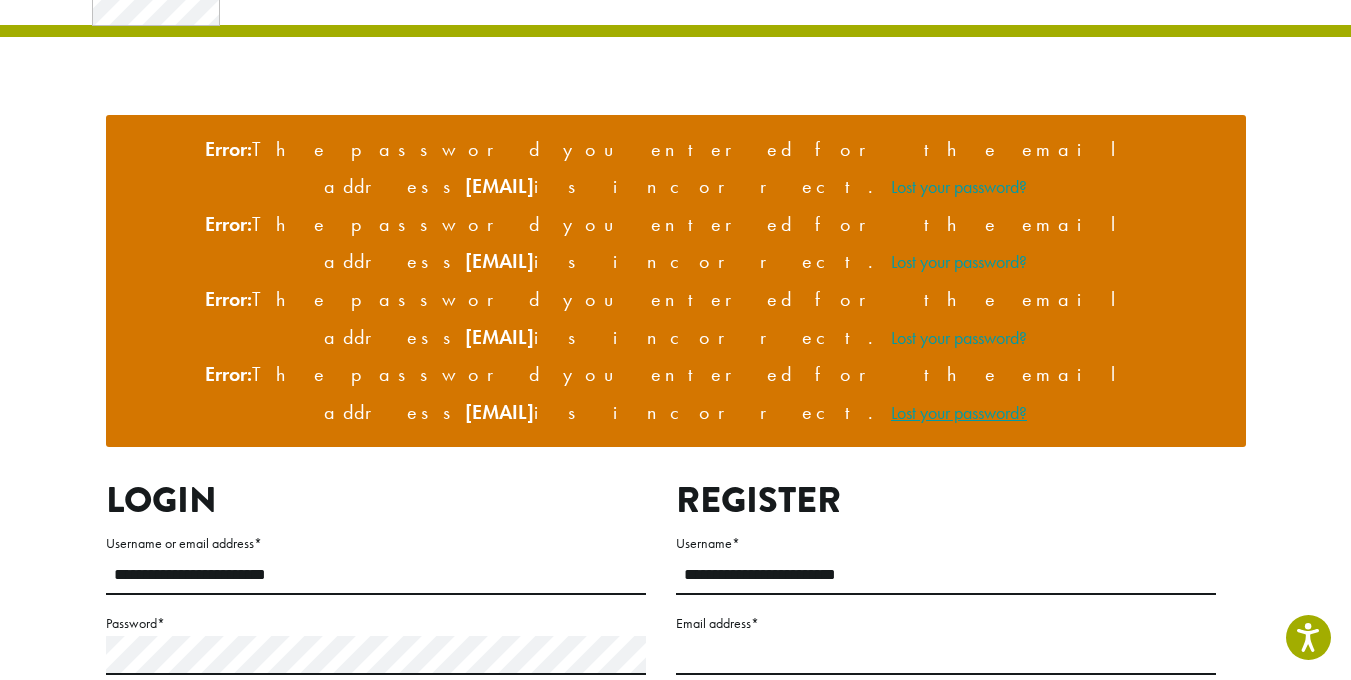 click on "Lost your password?" at bounding box center (959, 412) 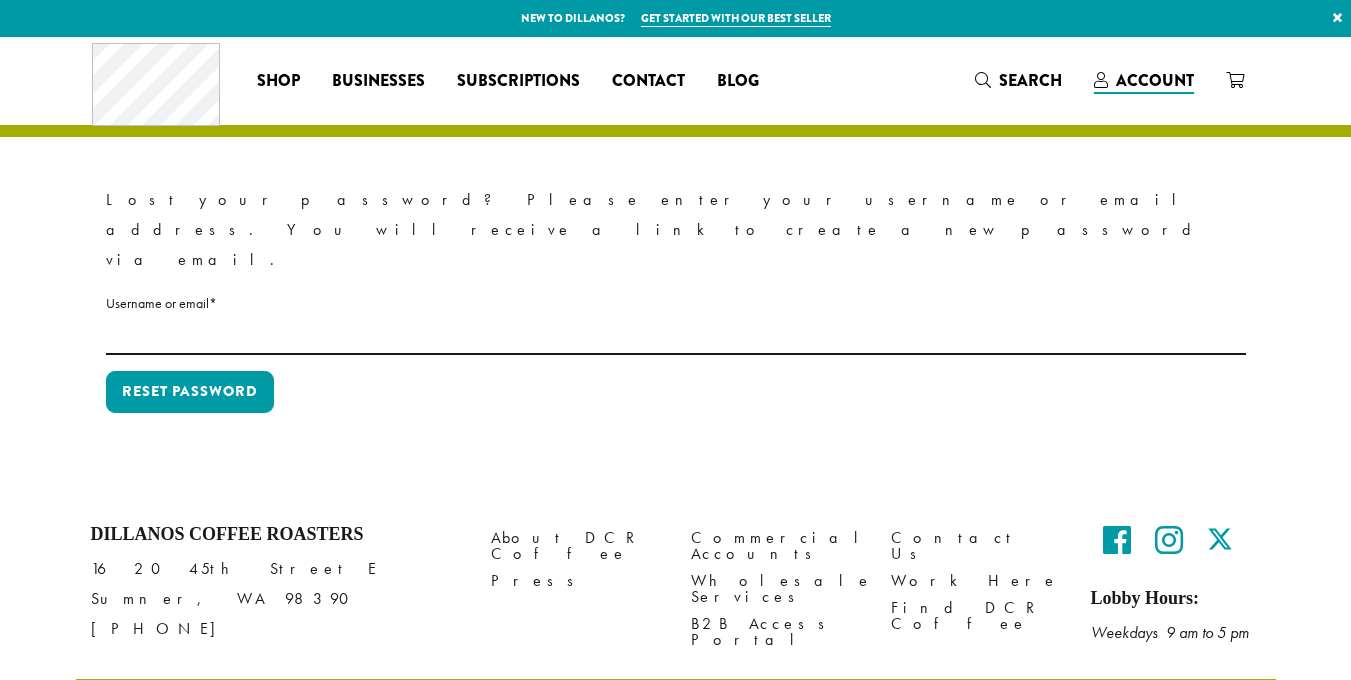 scroll, scrollTop: 0, scrollLeft: 0, axis: both 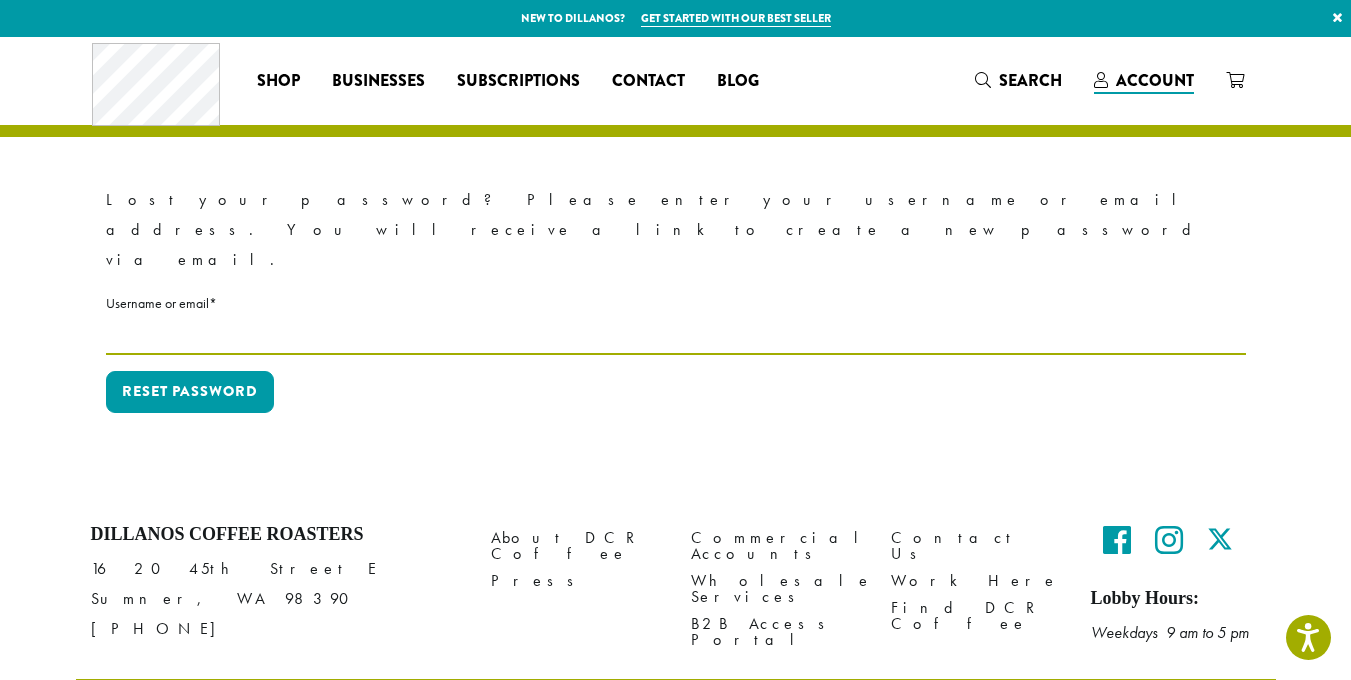 click on "Username or email  * Required" at bounding box center (676, 335) 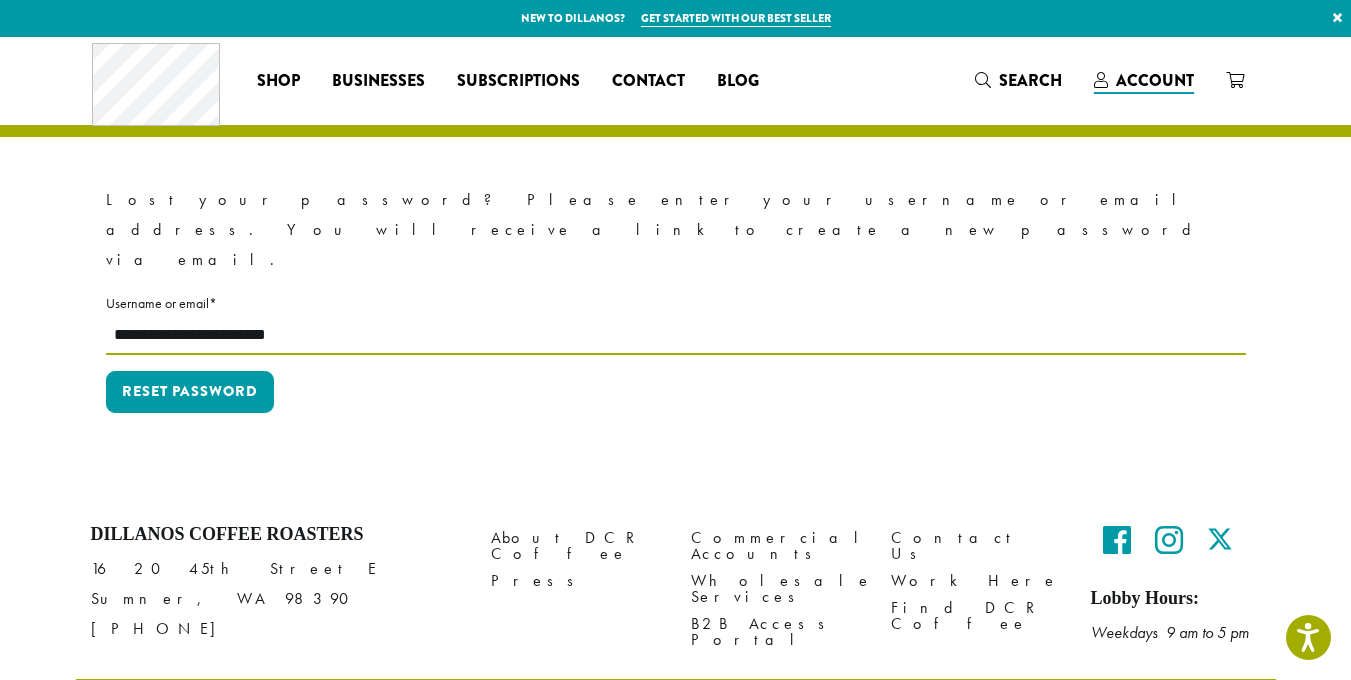 type on "**********" 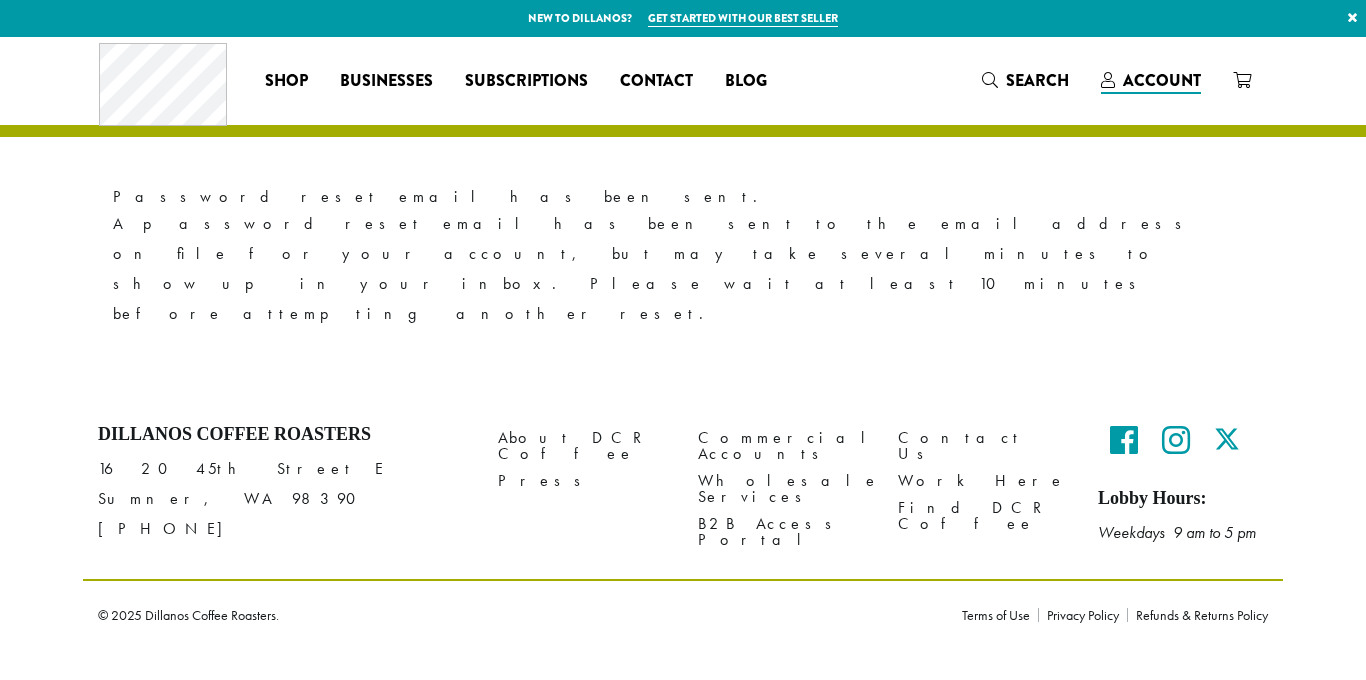 scroll, scrollTop: 0, scrollLeft: 0, axis: both 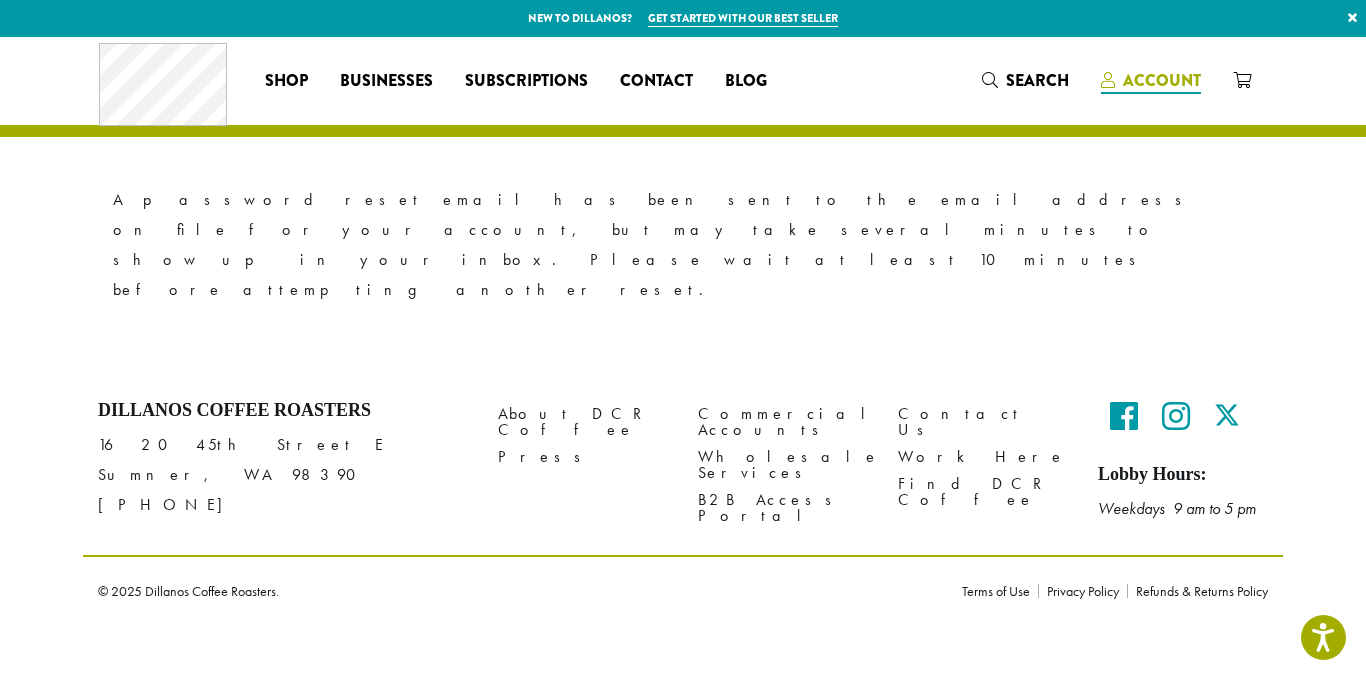 click on "Account" at bounding box center (1151, 81) 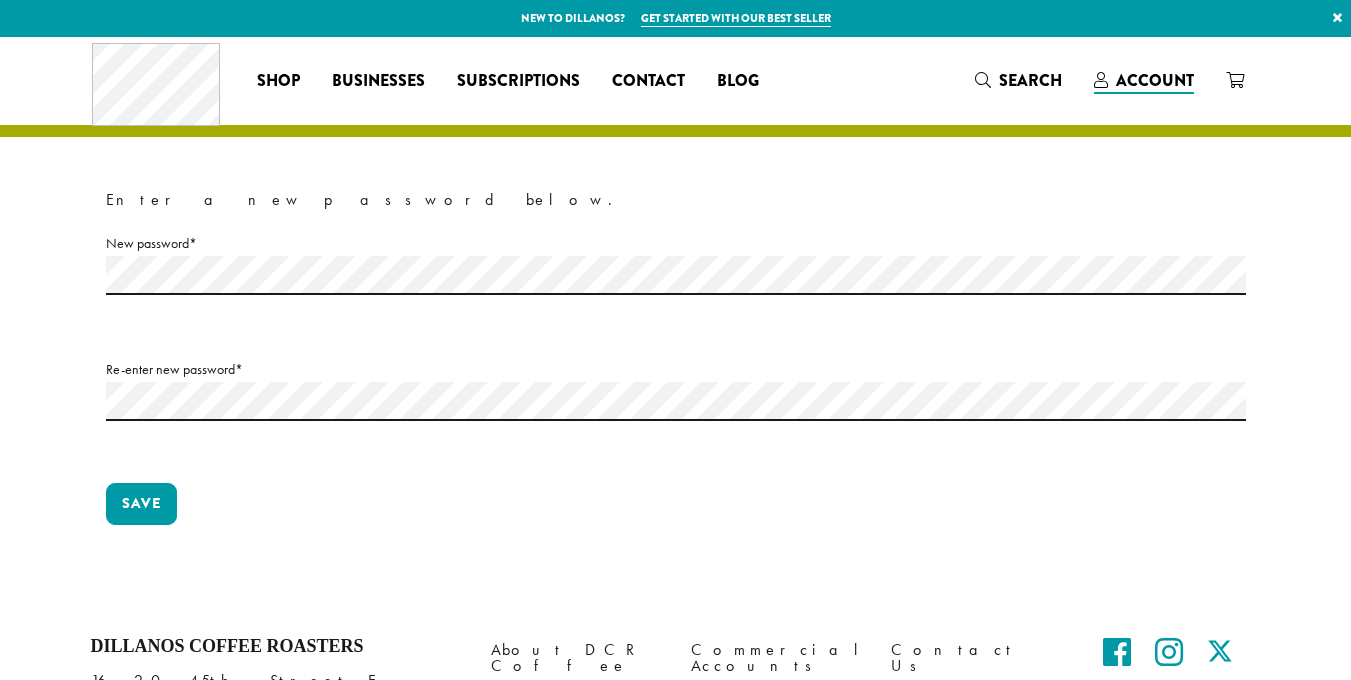 scroll, scrollTop: 0, scrollLeft: 0, axis: both 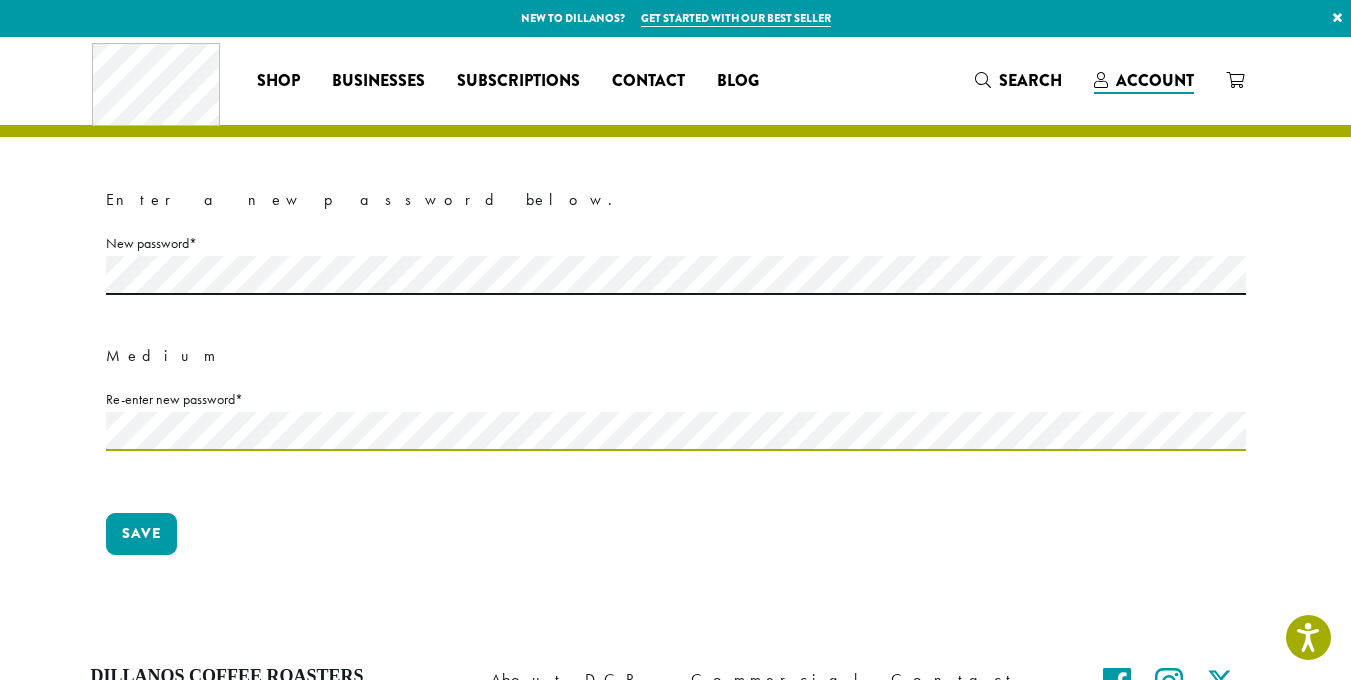 click on "Save" at bounding box center [141, 534] 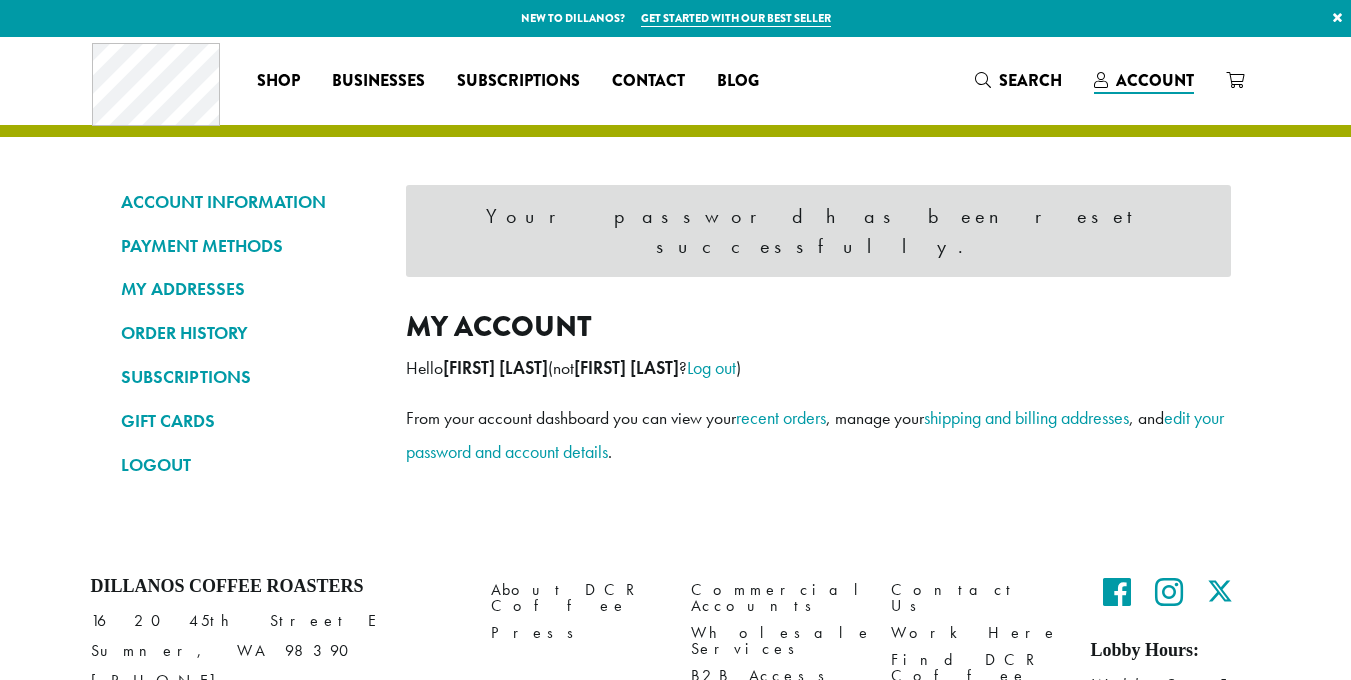 scroll, scrollTop: 0, scrollLeft: 0, axis: both 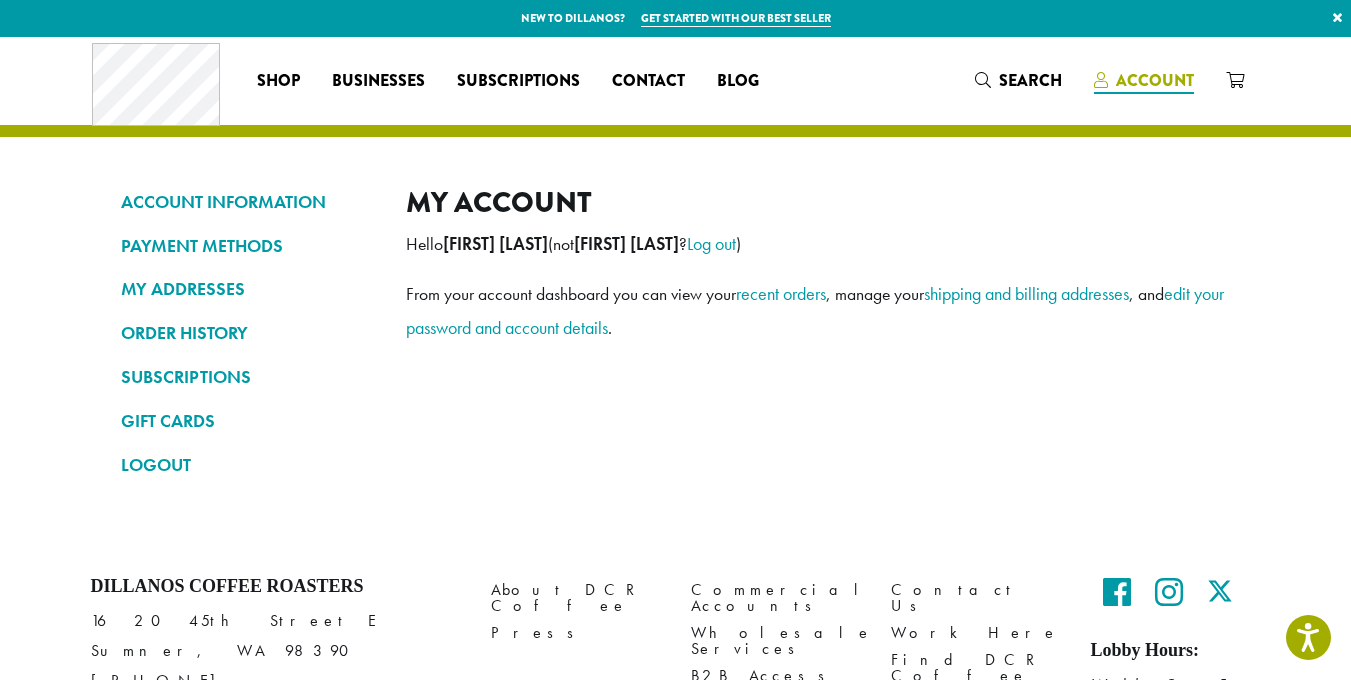 click at bounding box center (1101, 80) 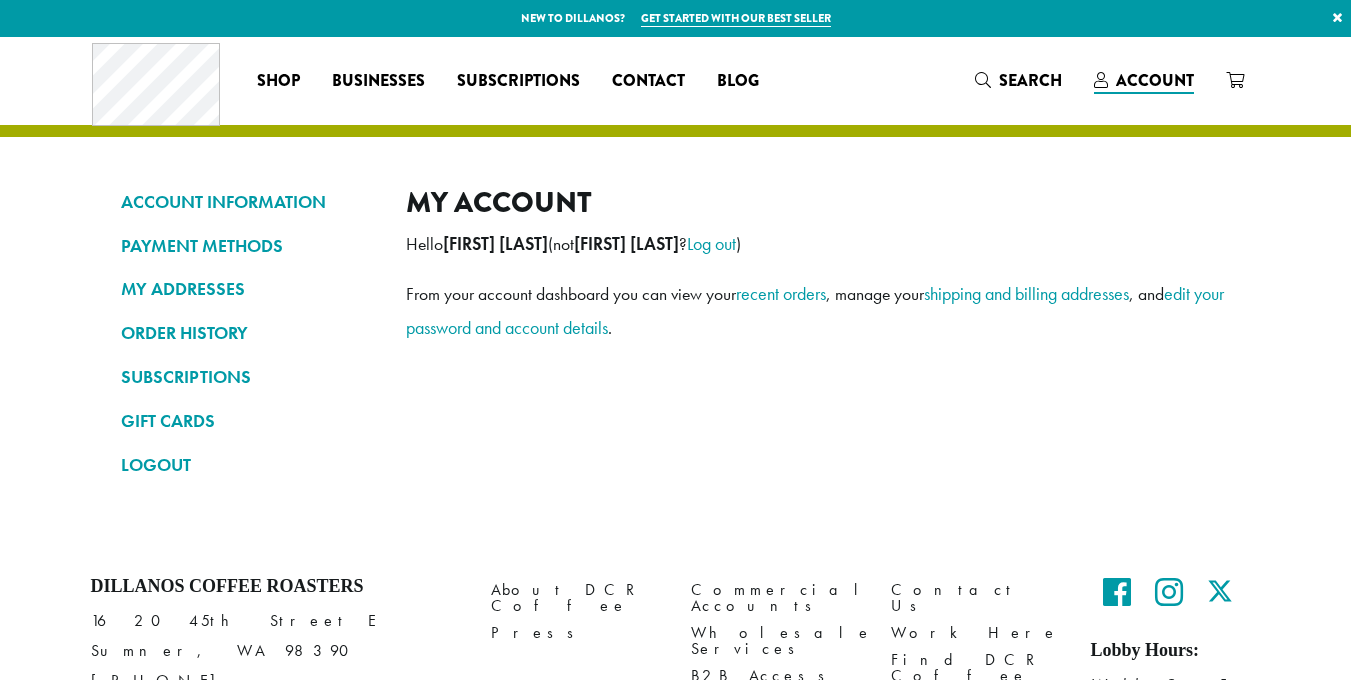 scroll, scrollTop: 0, scrollLeft: 0, axis: both 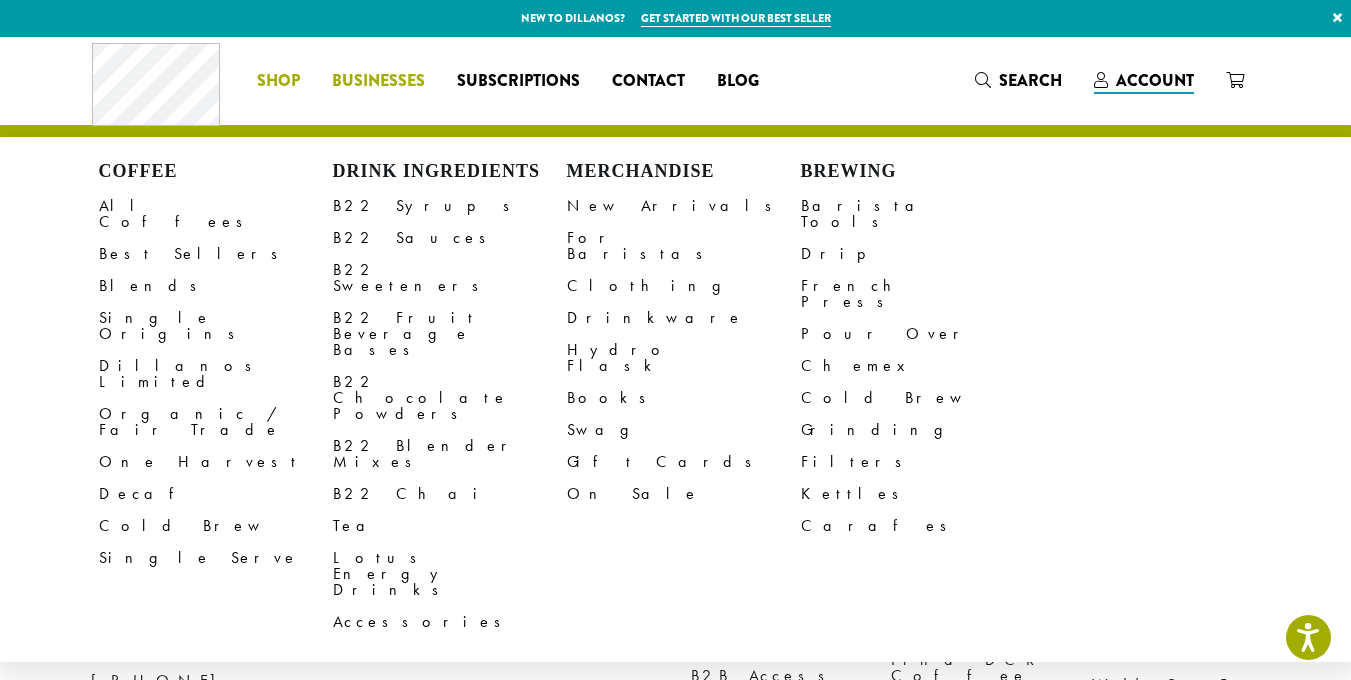click on "Businesses" at bounding box center [378, 81] 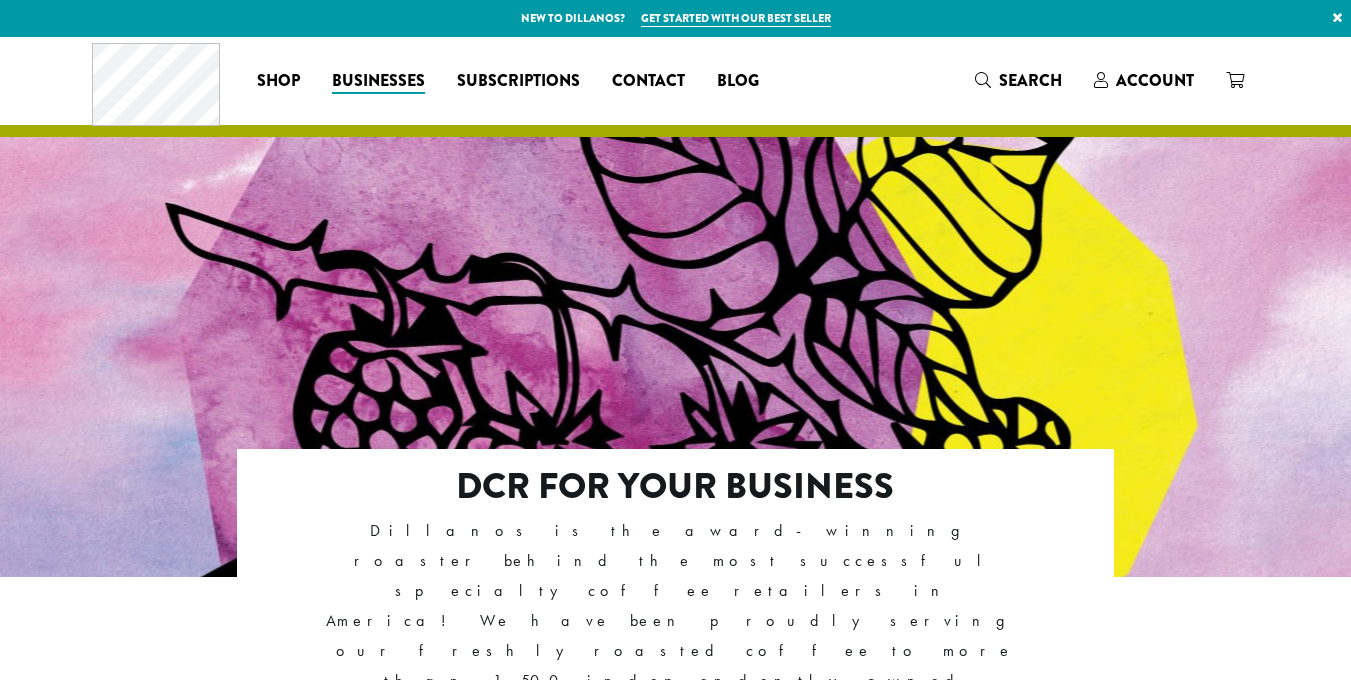 scroll, scrollTop: 0, scrollLeft: 0, axis: both 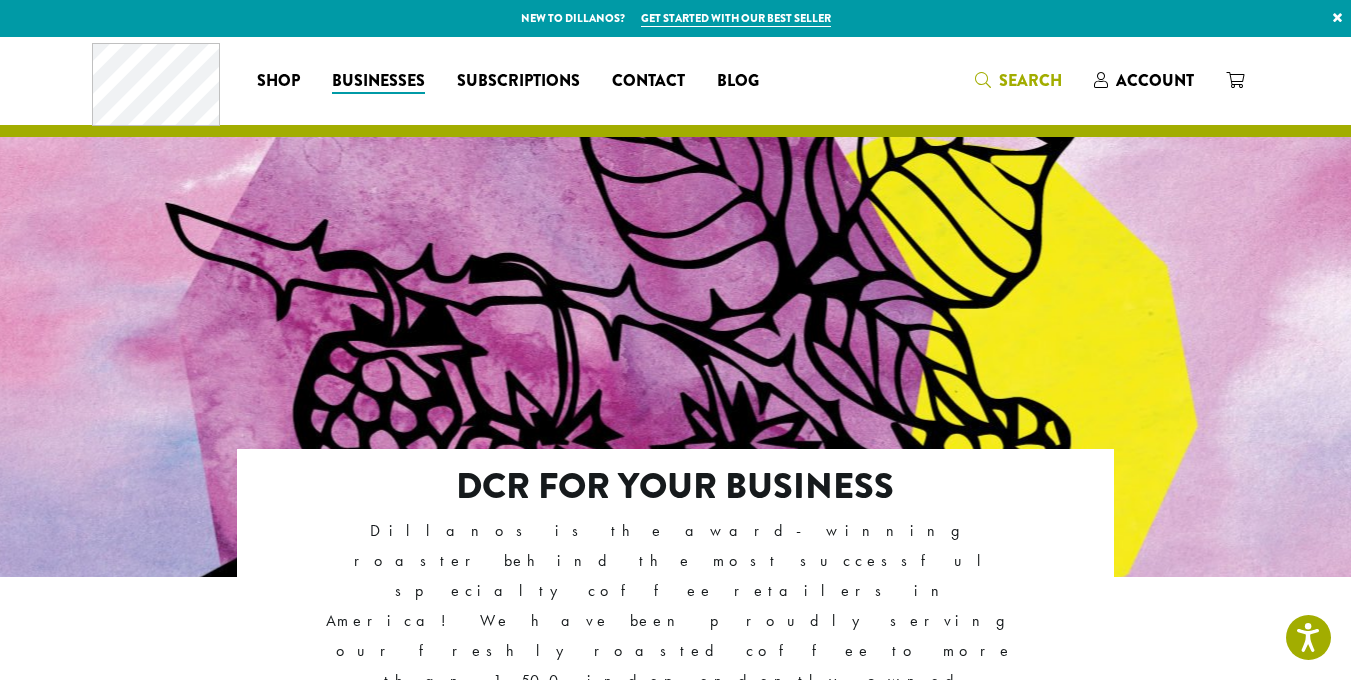 click on "Search" at bounding box center [1030, 80] 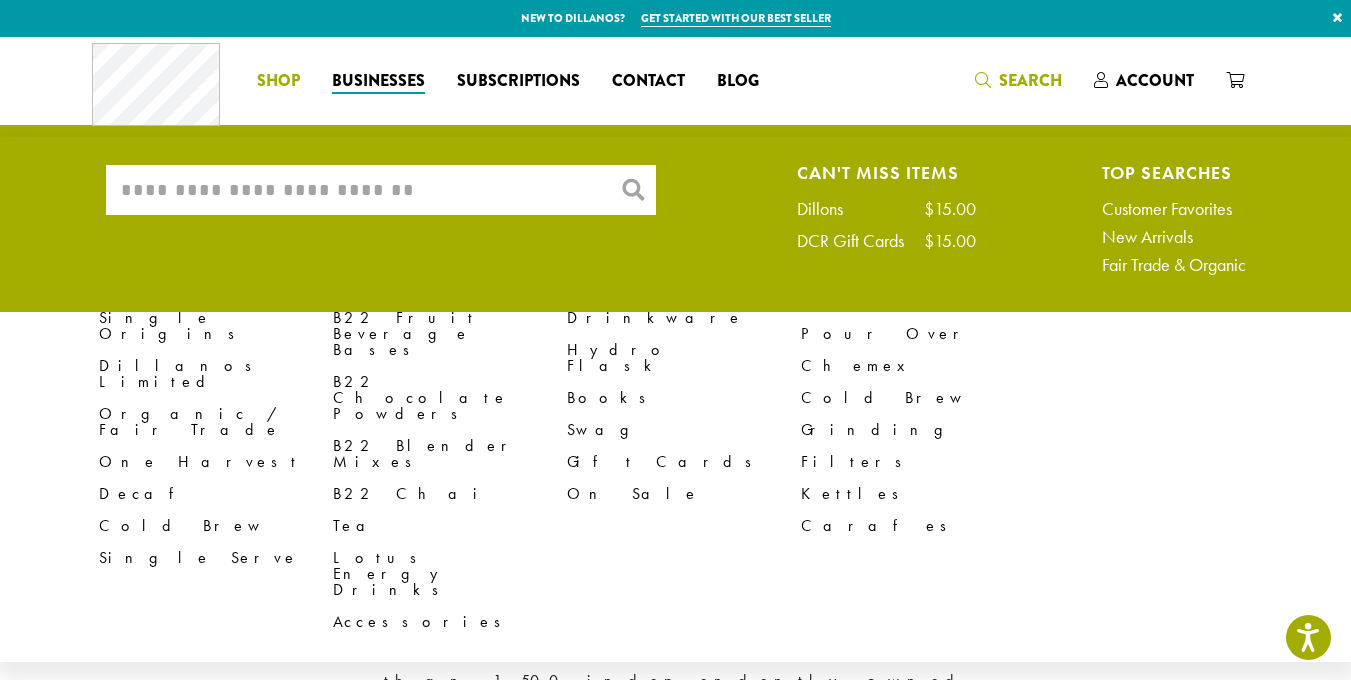 click on "Coffee All Coffees
Best Sellers
Blends
Single Origins
Dillanos Limited
Organic / Fair Trade
One Harvest
Decaf
Cold Brew
Single Serve
Drink Ingredients B22 Syrups
B22 Sauces
B22 Sweeteners
B22 Fruit Beverage Bases
B22 Chocolate Powders
B22 Blender Mixes
B22 Chai
Tea
Lotus Energy Drinks
Accessories
Merchandise New Arrivals
For Baristas
Clothing
Drinkware
Hydro Flask
Books
Swag
Gift Cards
On Sale
Brewing Barista Tools
Drip
French Press
Pour Over
Chemex
Cold Brew
Grinding
Filters
Kettles
Carafes
Shop" at bounding box center [278, 81] 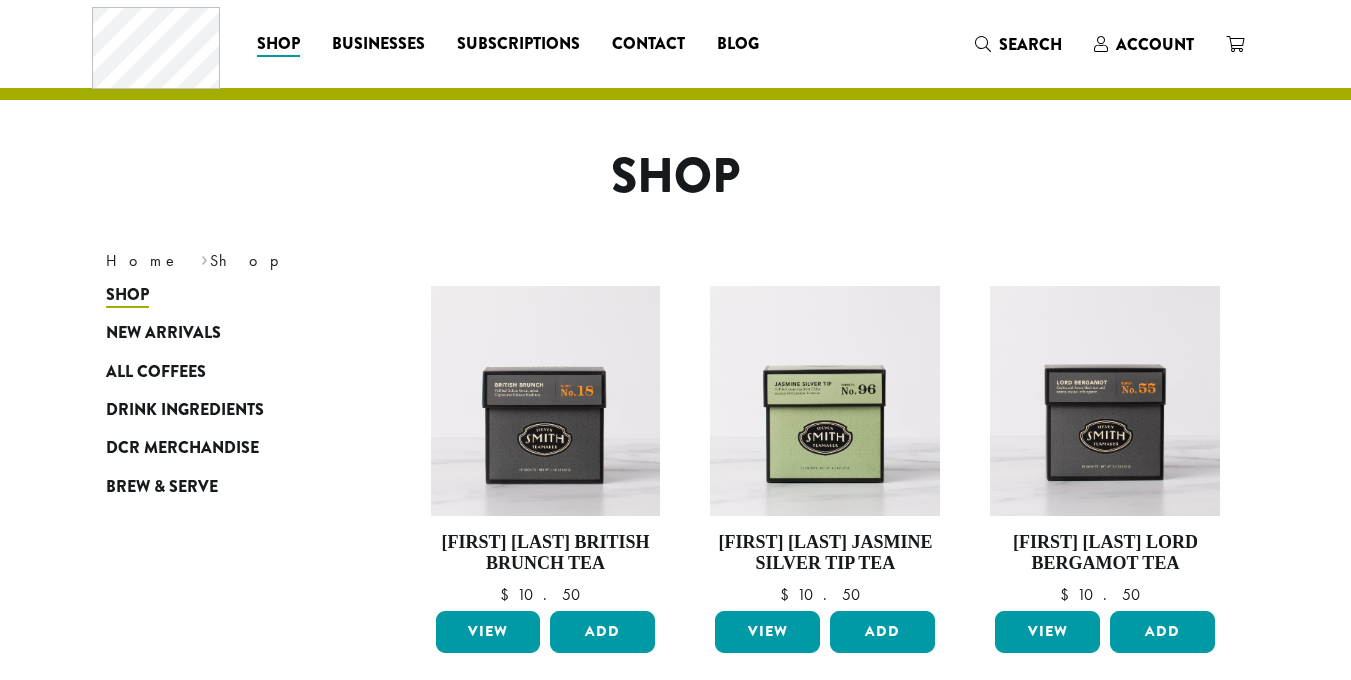 scroll, scrollTop: 0, scrollLeft: 0, axis: both 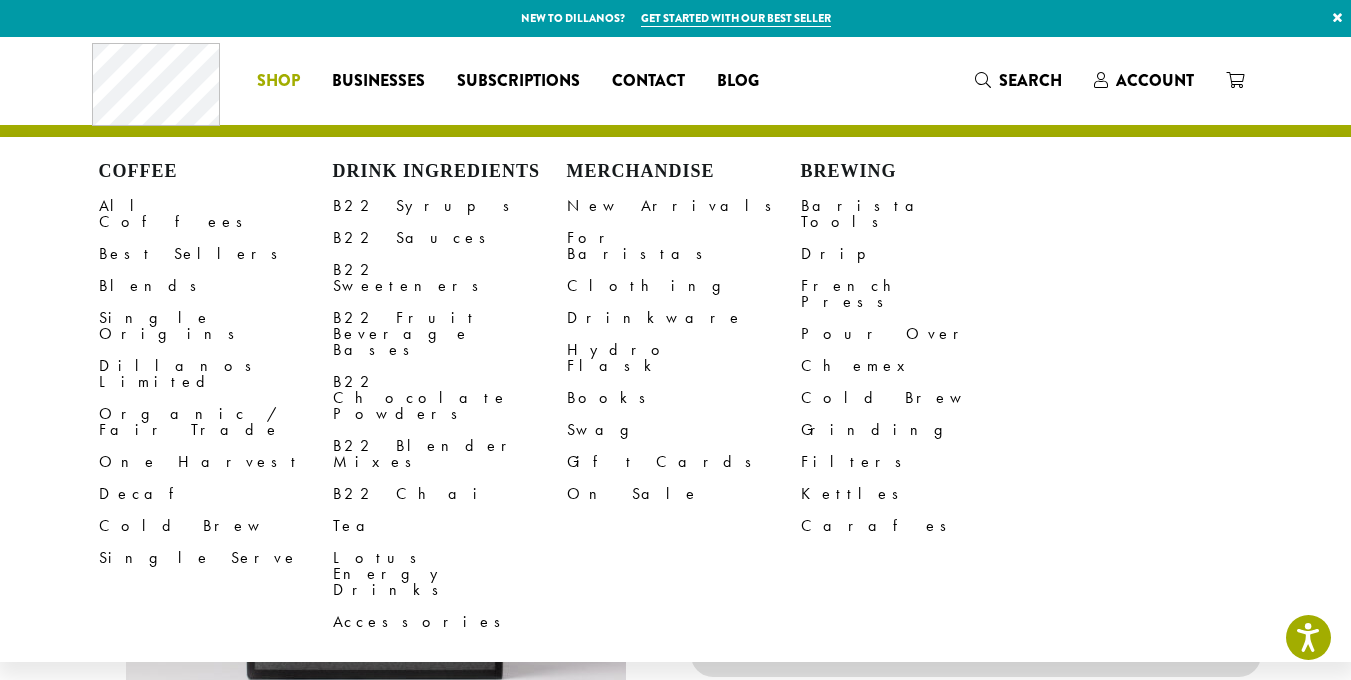 click on "Shop" at bounding box center [278, 81] 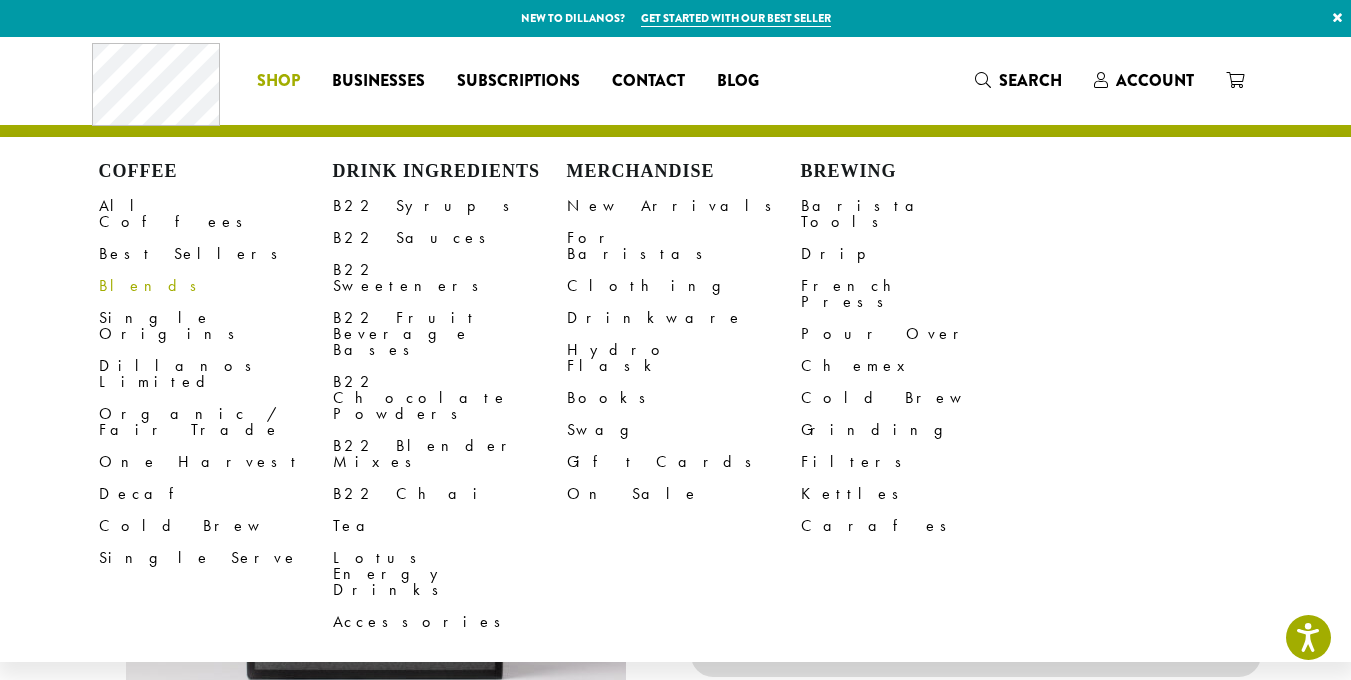 click on "Blends" at bounding box center (216, 286) 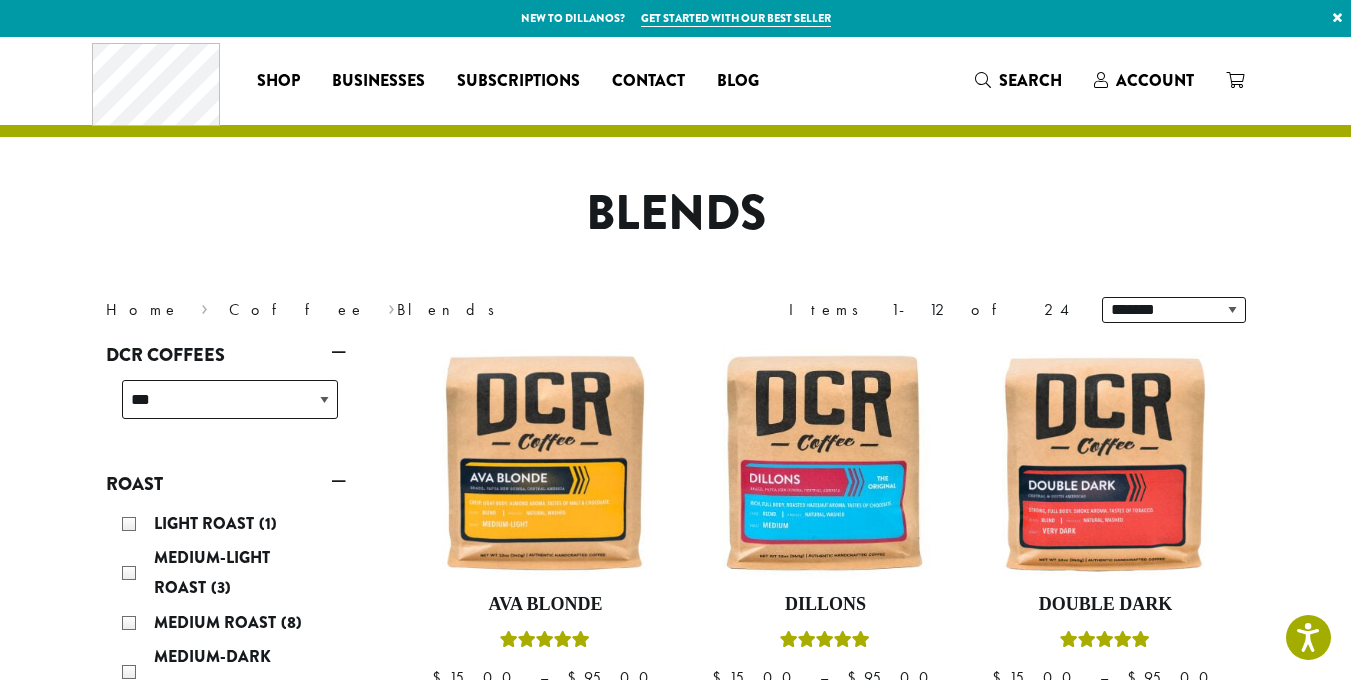 scroll, scrollTop: 500, scrollLeft: 0, axis: vertical 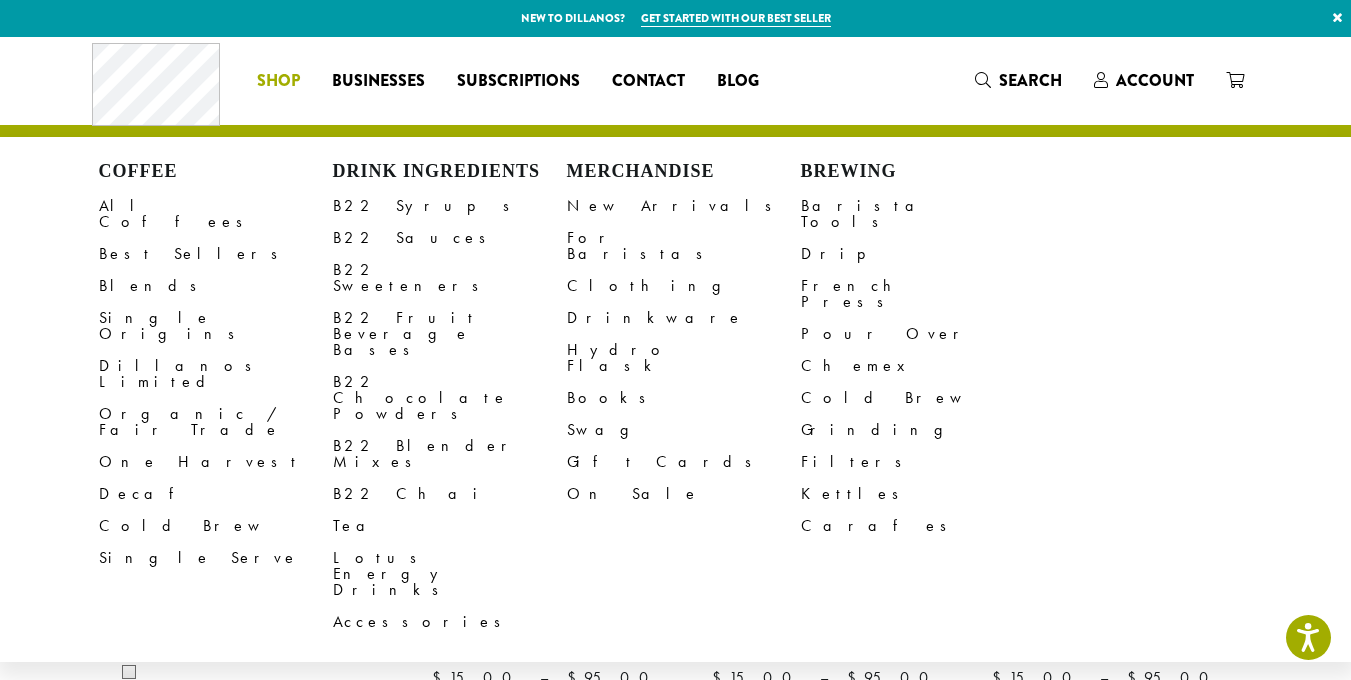 click on "Shop" at bounding box center (278, 81) 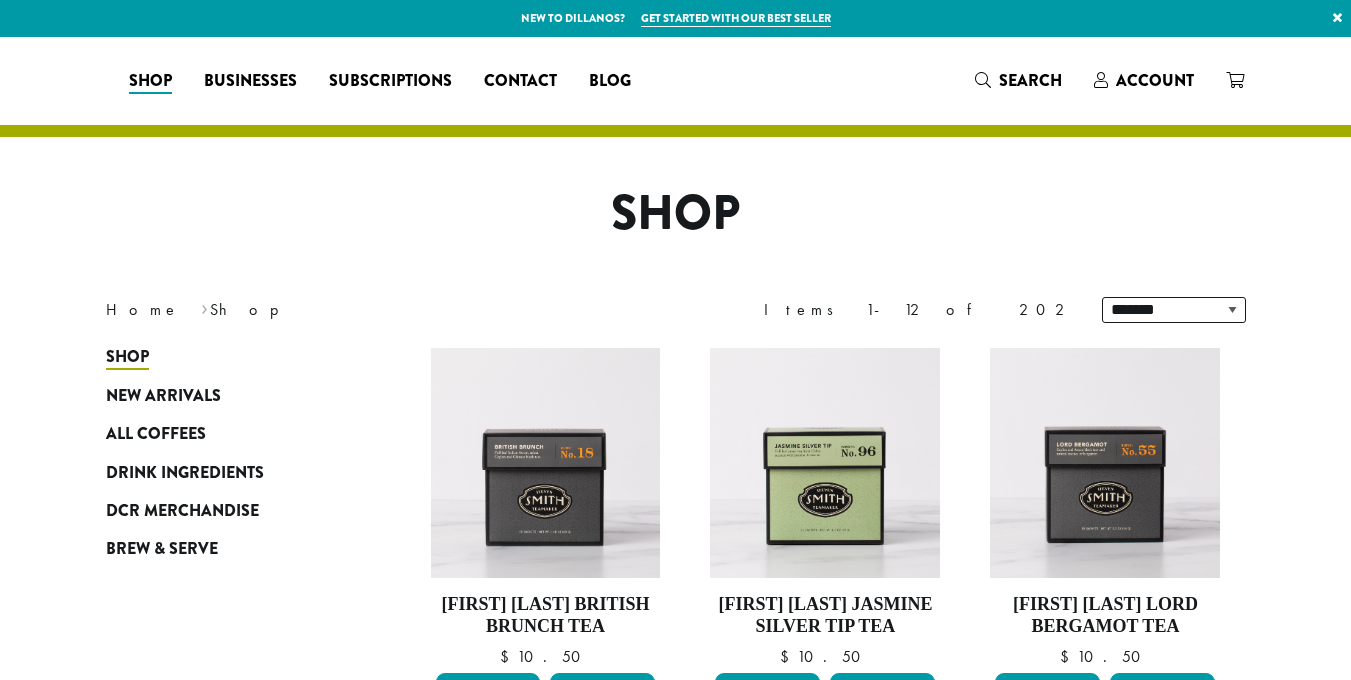 scroll, scrollTop: 0, scrollLeft: 0, axis: both 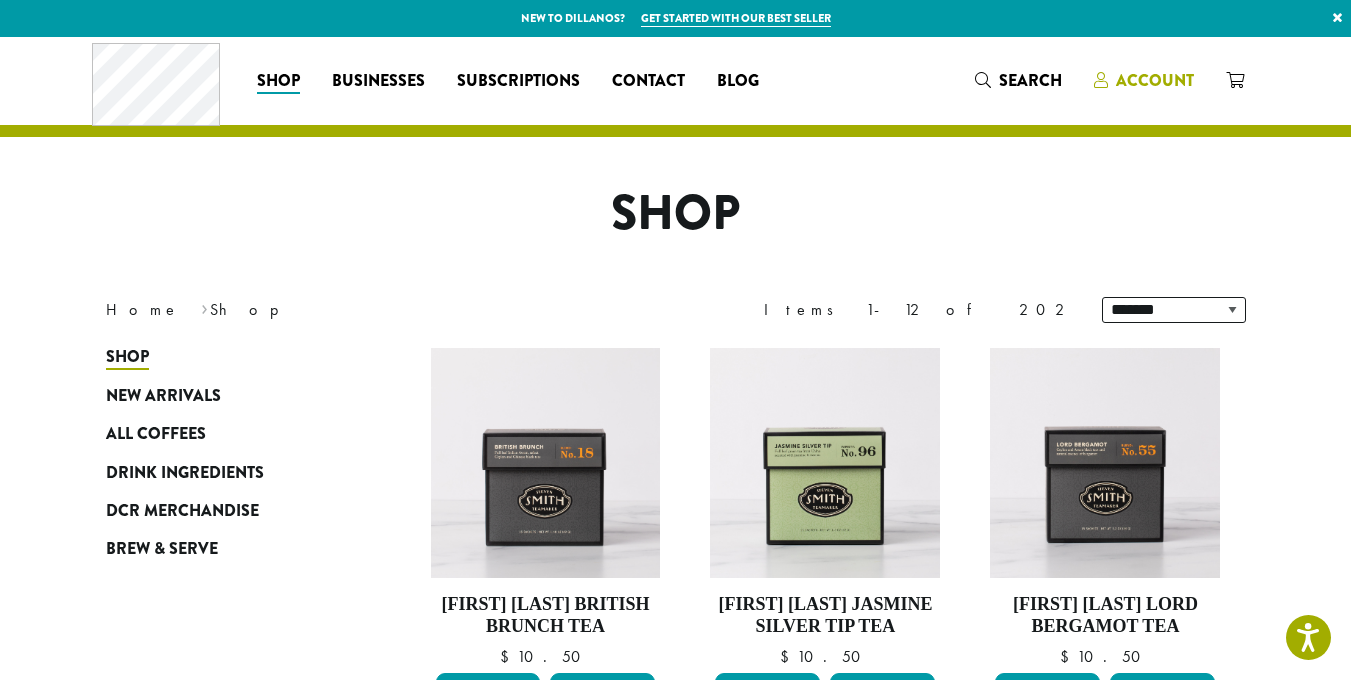 click on "Account" at bounding box center [1155, 80] 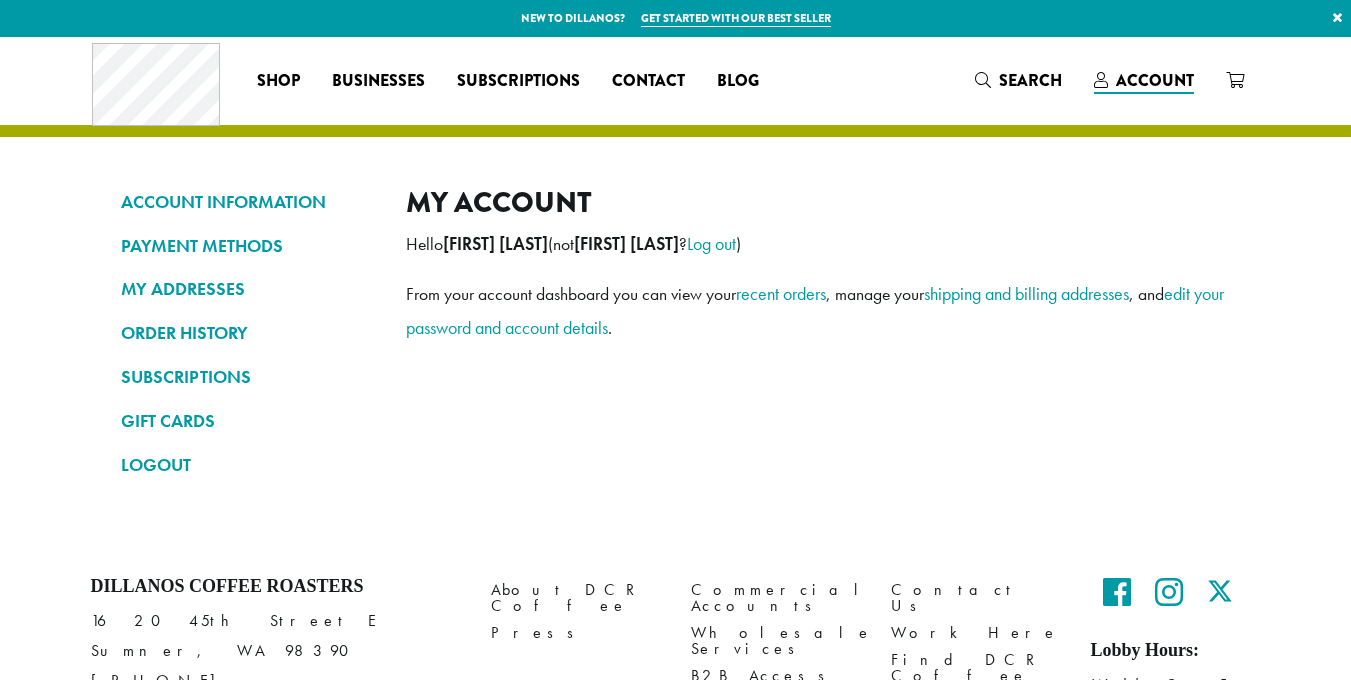scroll, scrollTop: 0, scrollLeft: 0, axis: both 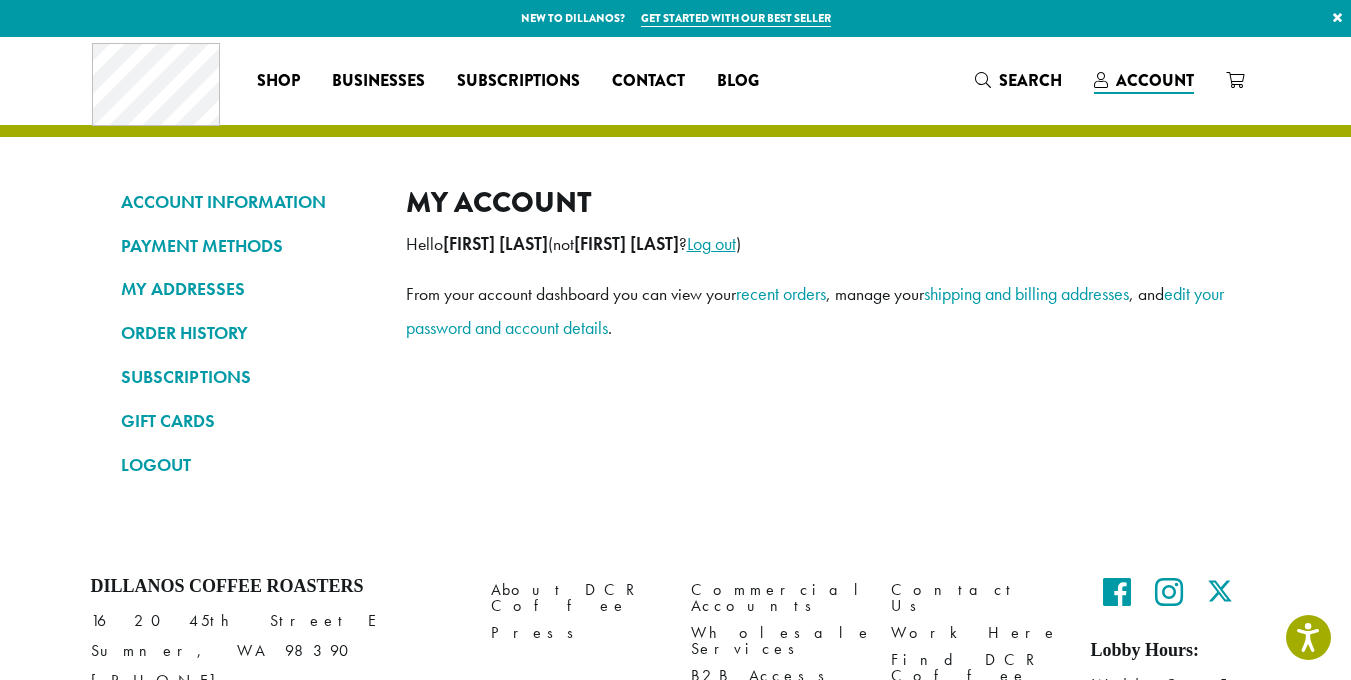 click on "Log out" at bounding box center (711, 243) 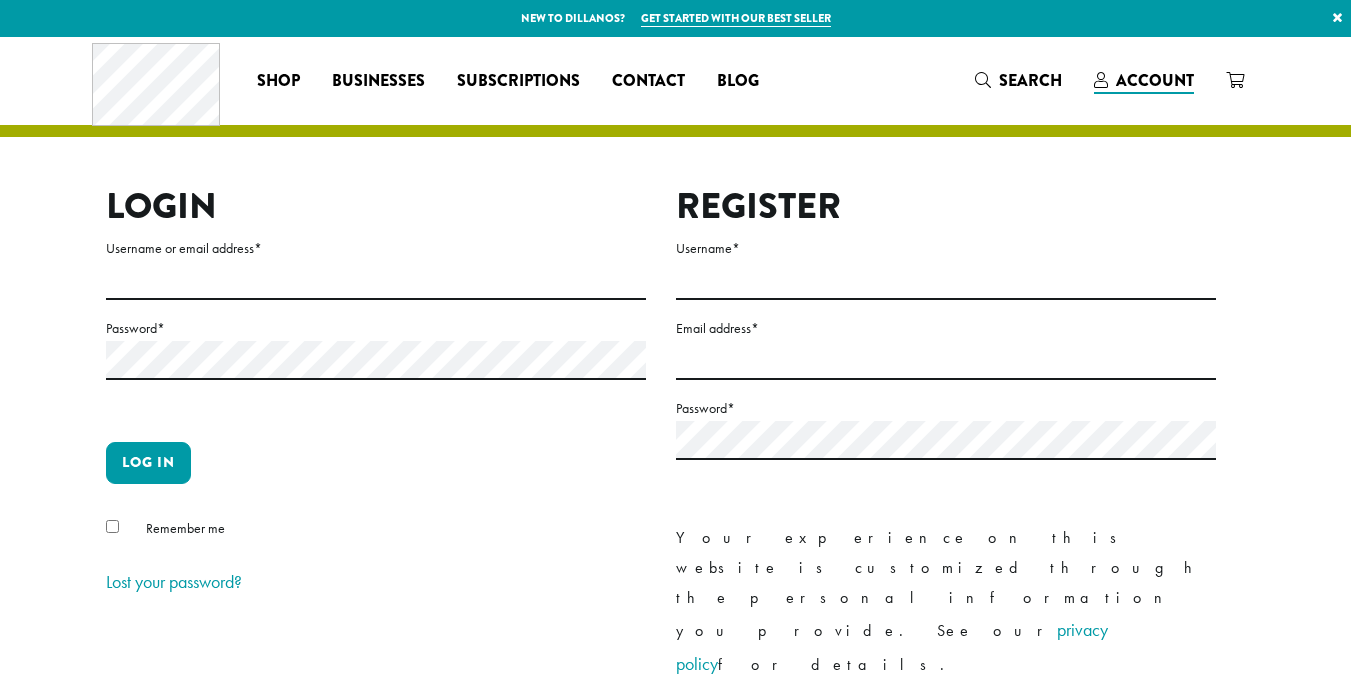 scroll, scrollTop: 0, scrollLeft: 0, axis: both 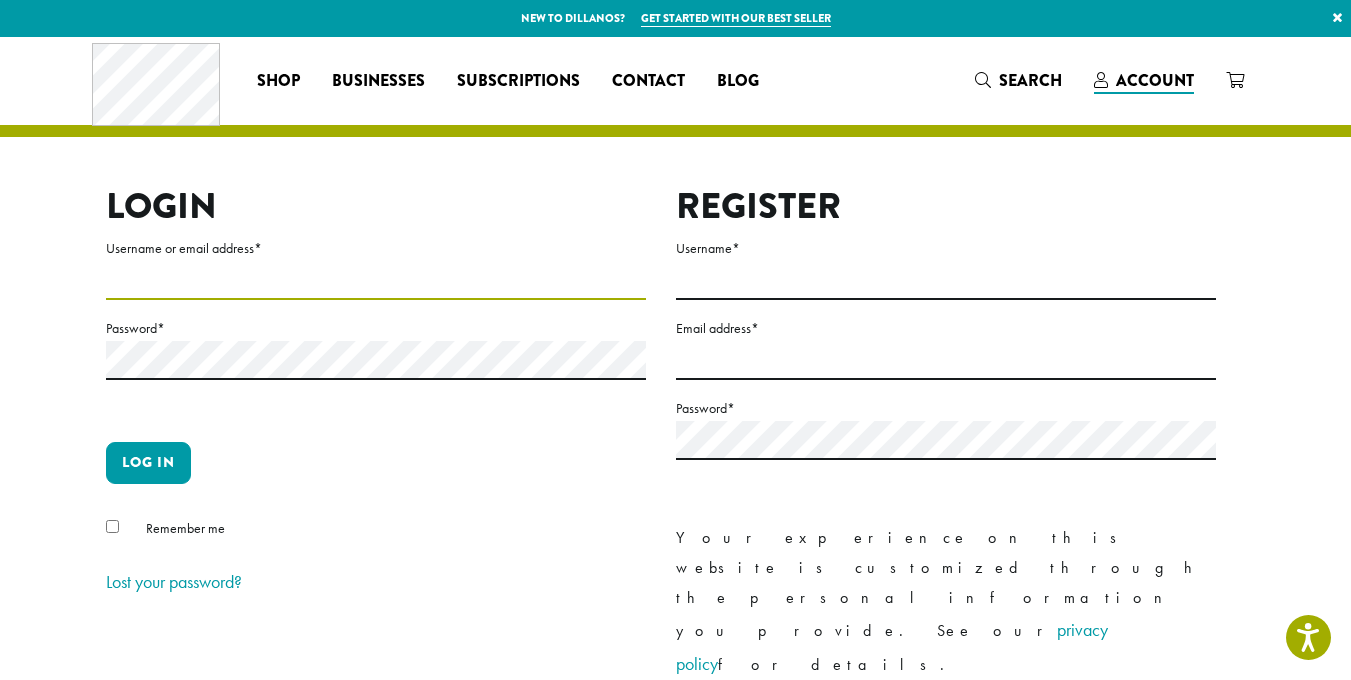 click on "Username or email address  *" at bounding box center (376, 280) 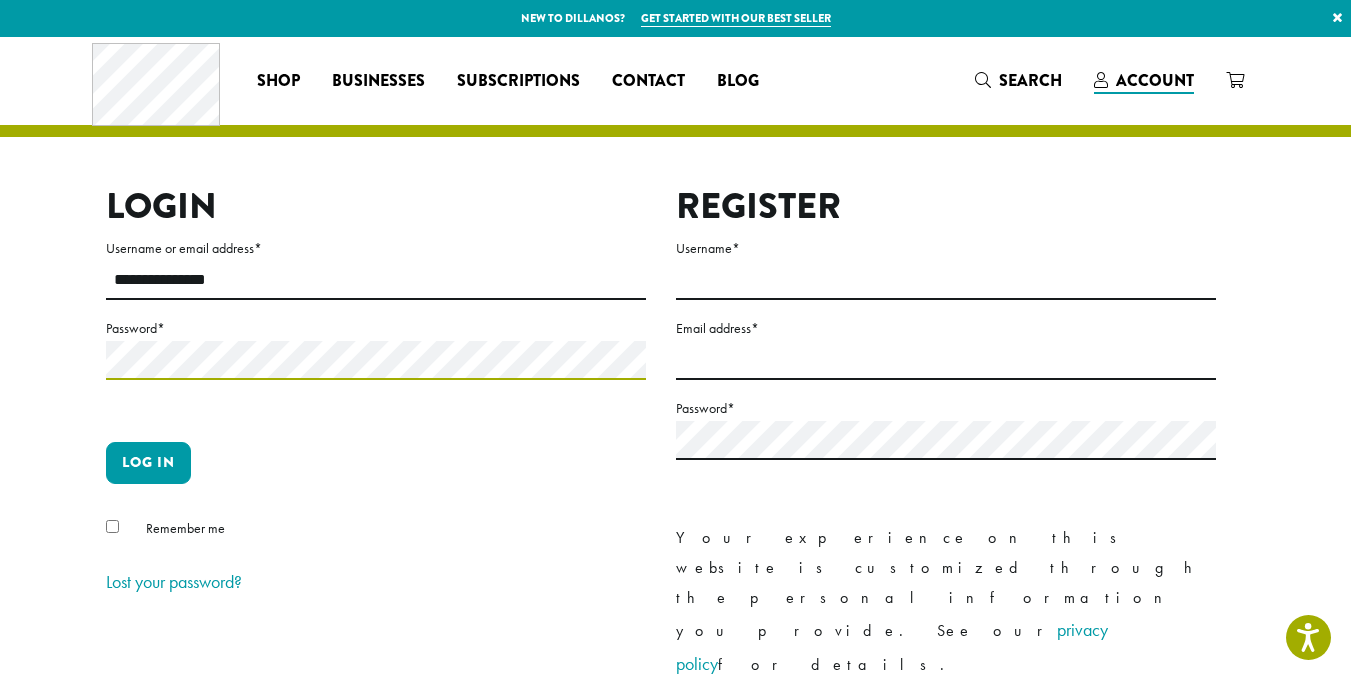 click on "Log in" at bounding box center [148, 463] 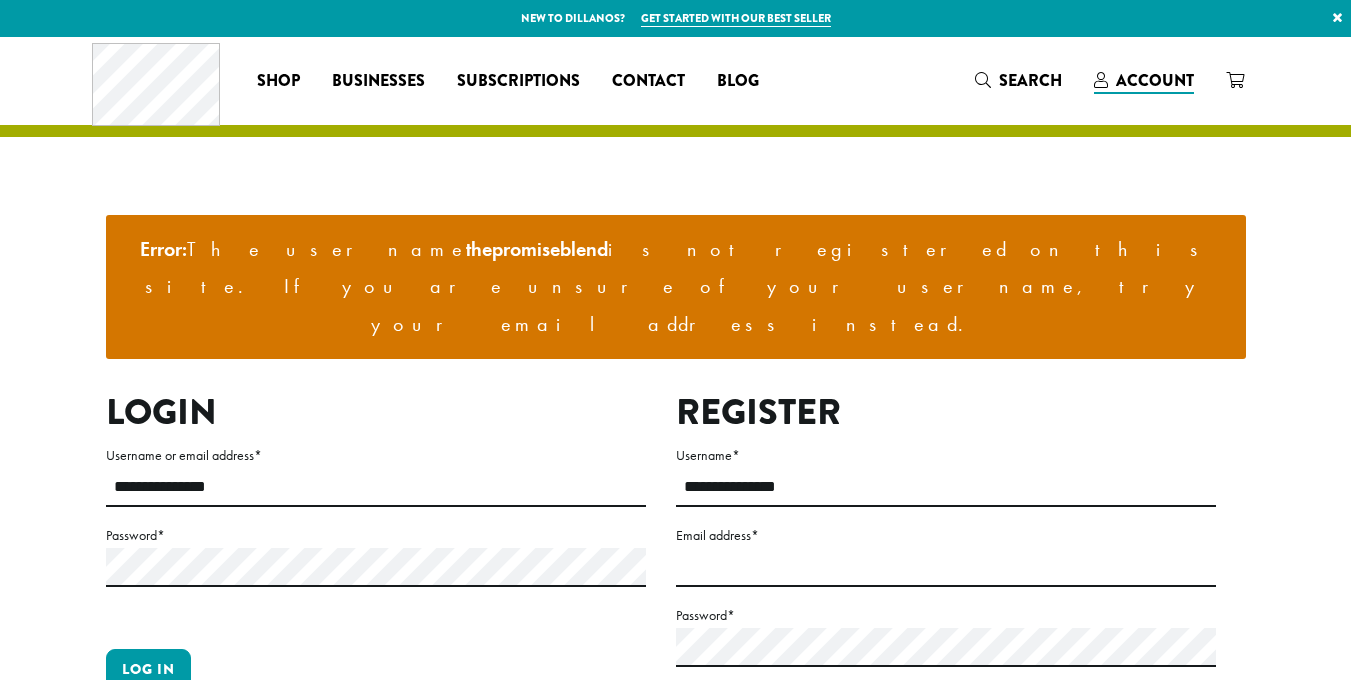 scroll, scrollTop: 0, scrollLeft: 0, axis: both 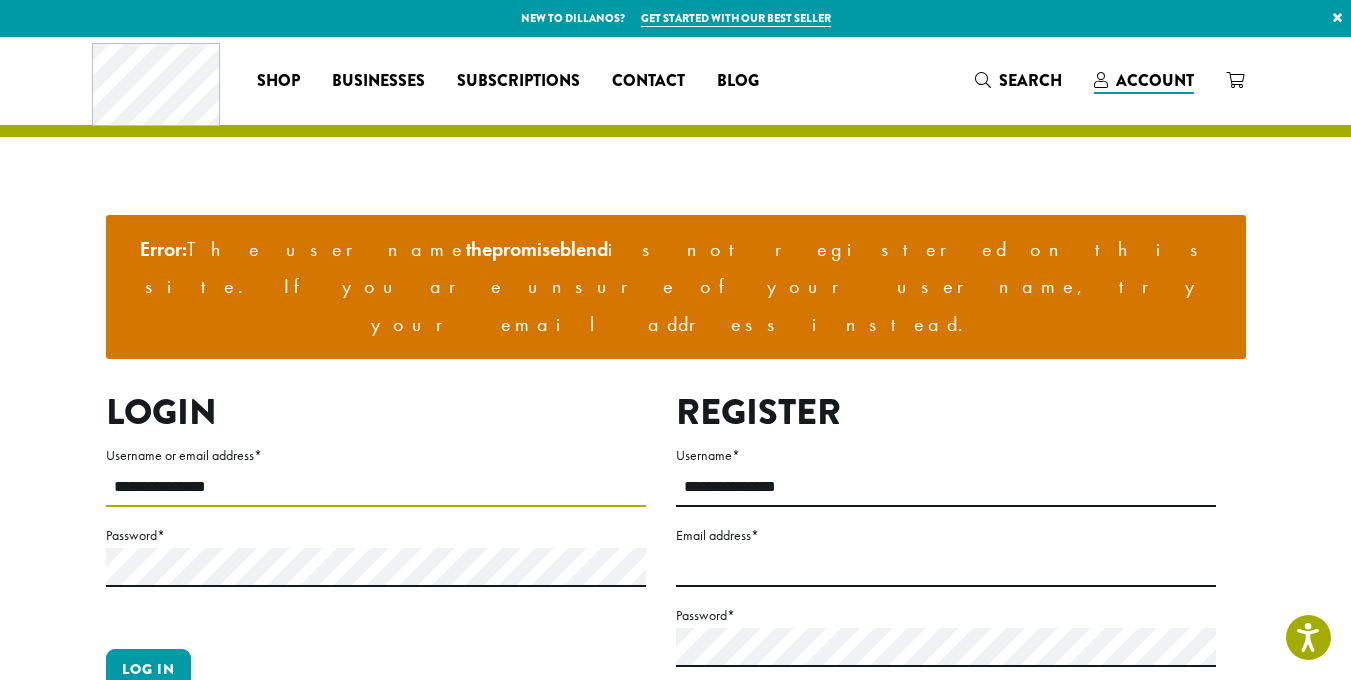 click on "**********" at bounding box center (376, 487) 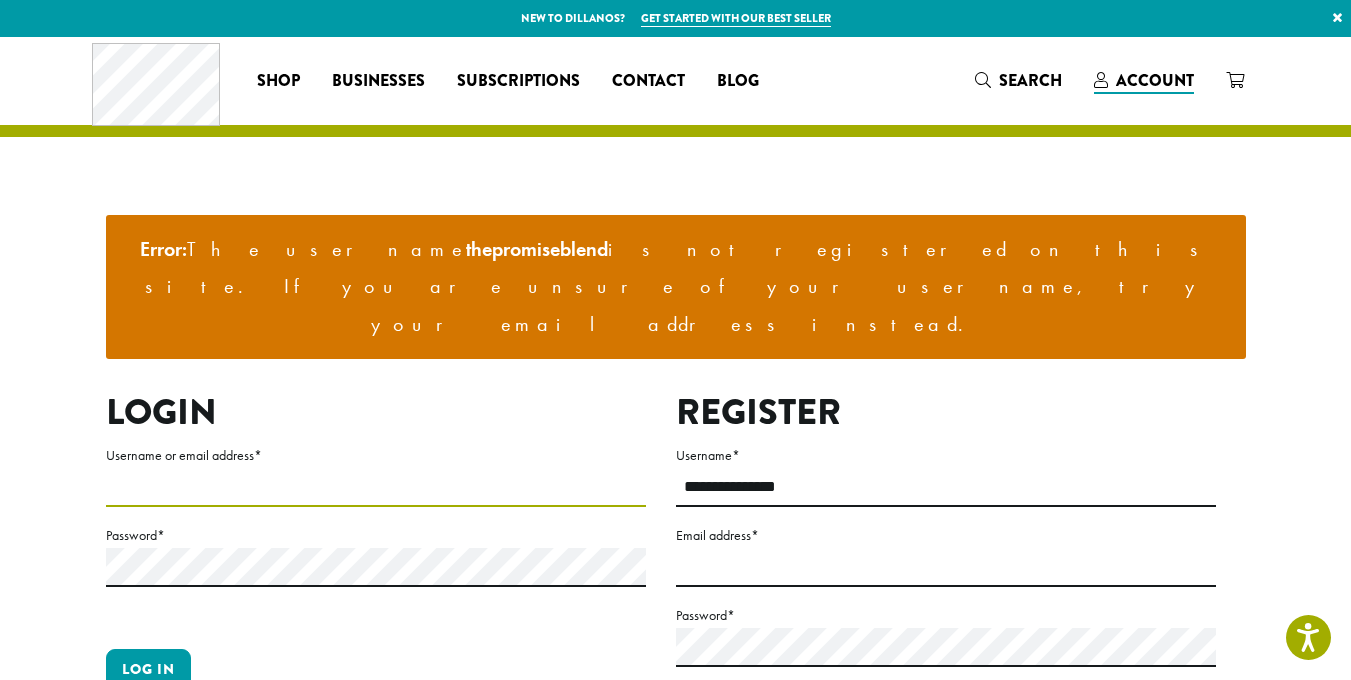 click on "Username or email address  *" at bounding box center [376, 487] 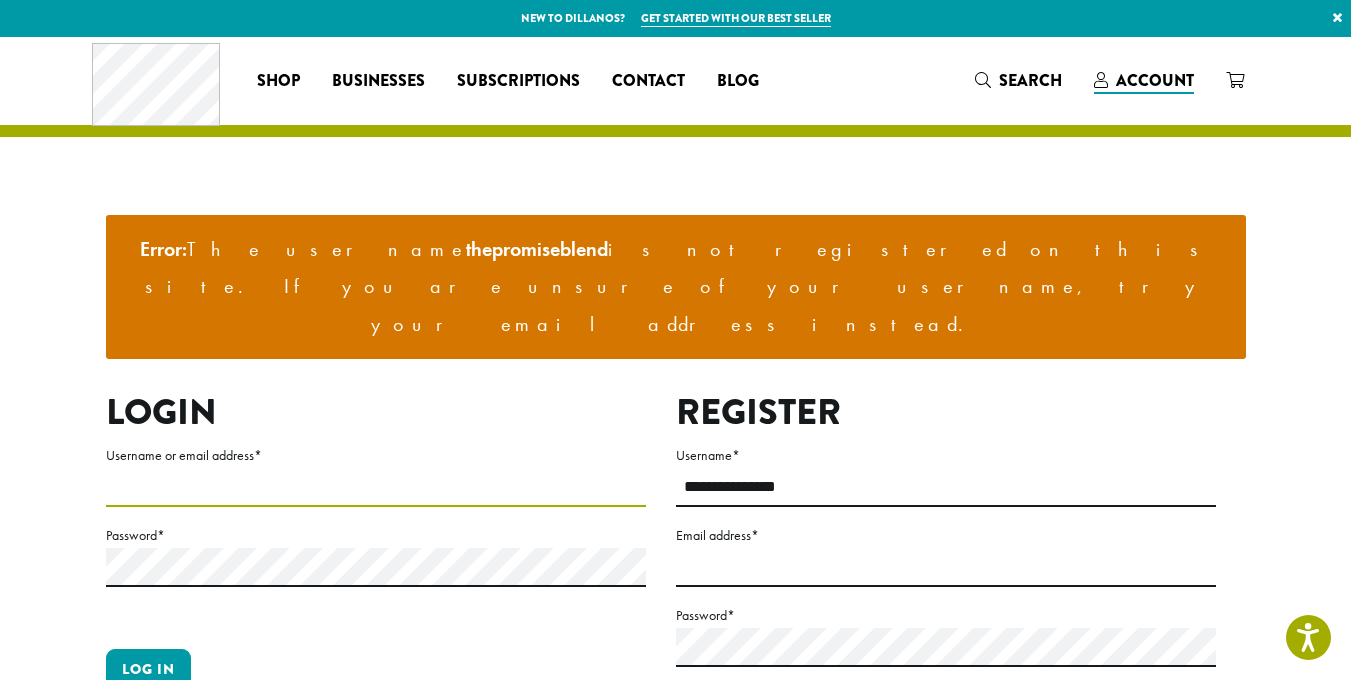 type on "**********" 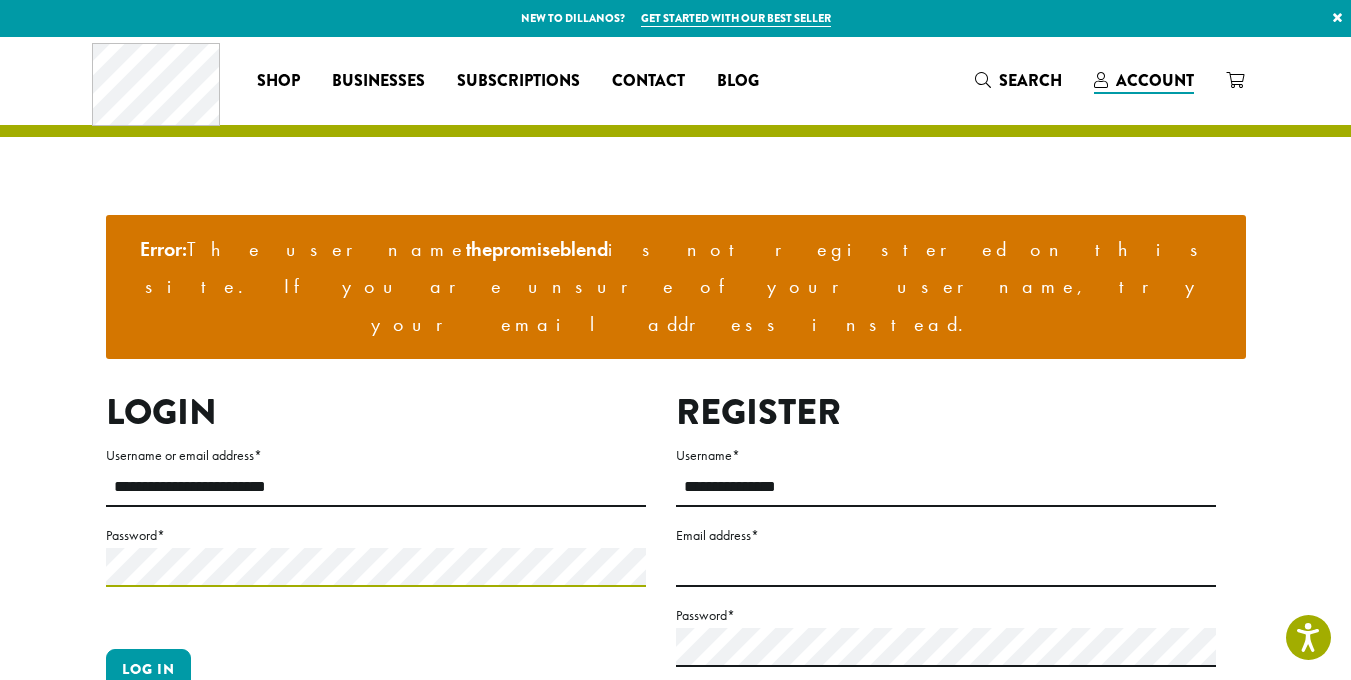 click on "Log in" at bounding box center [148, 670] 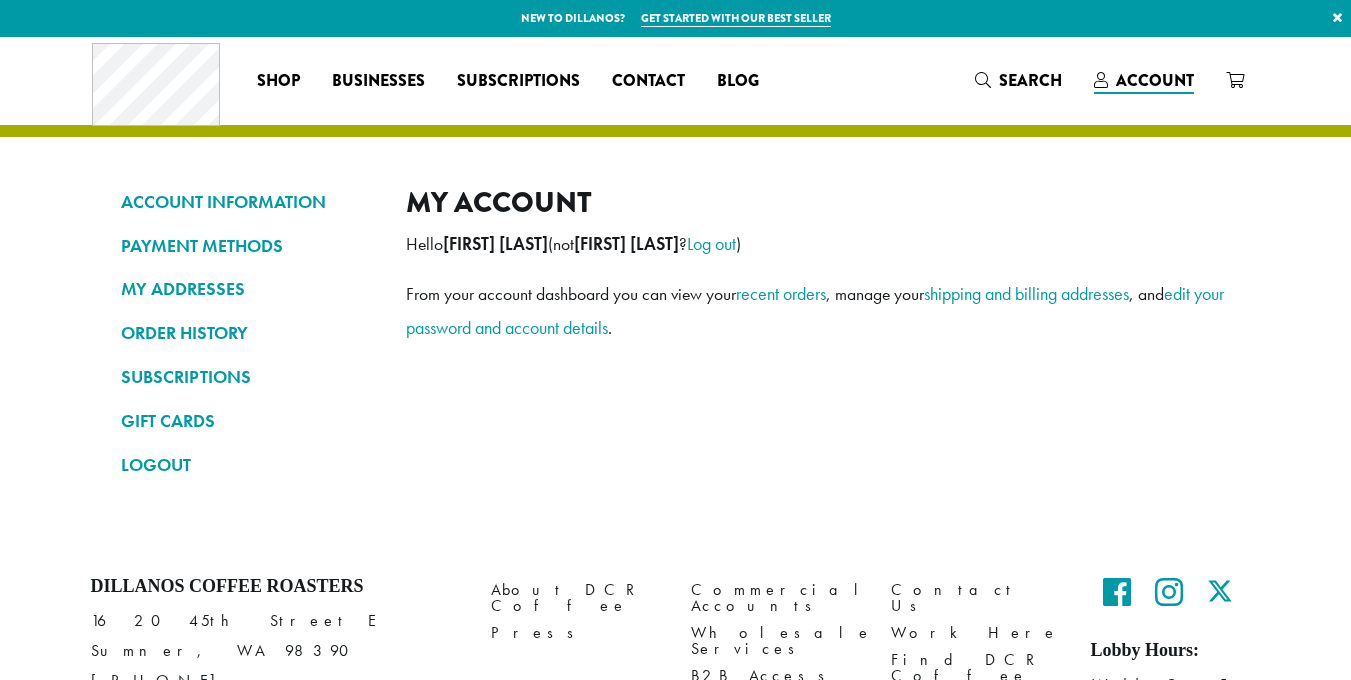 scroll, scrollTop: 0, scrollLeft: 0, axis: both 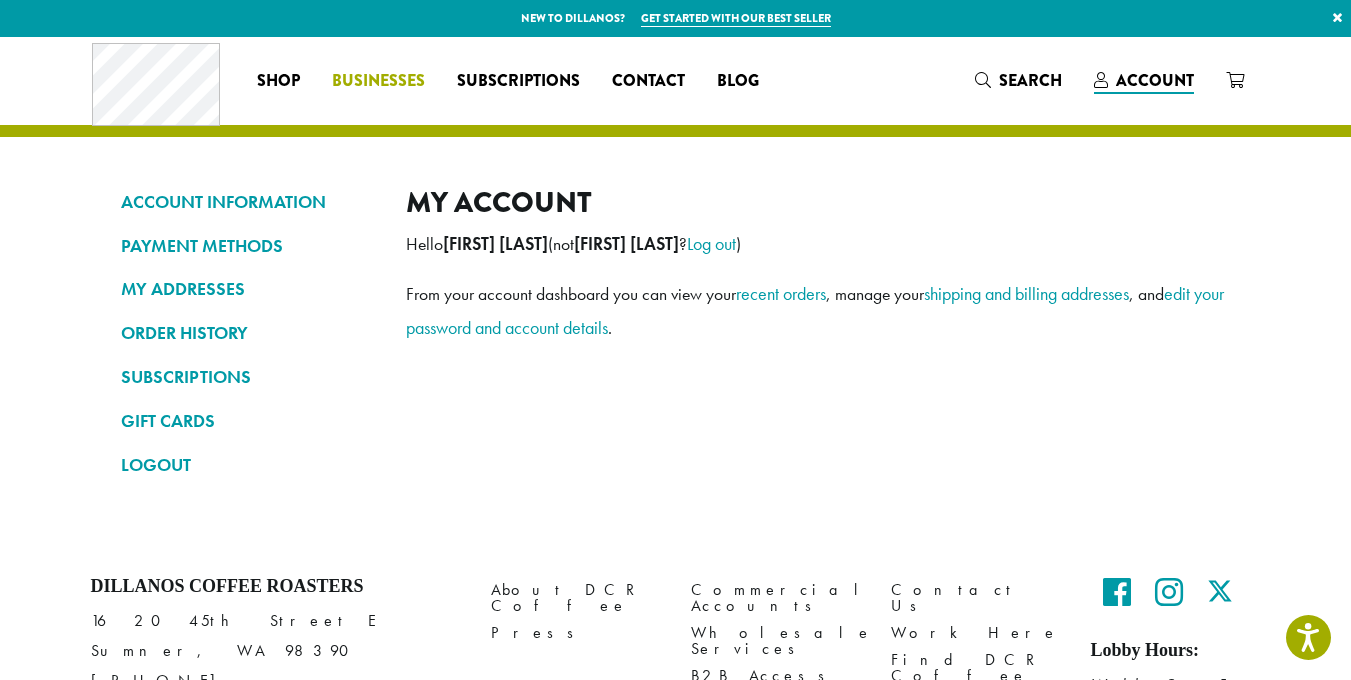 click on "Businesses" at bounding box center (378, 81) 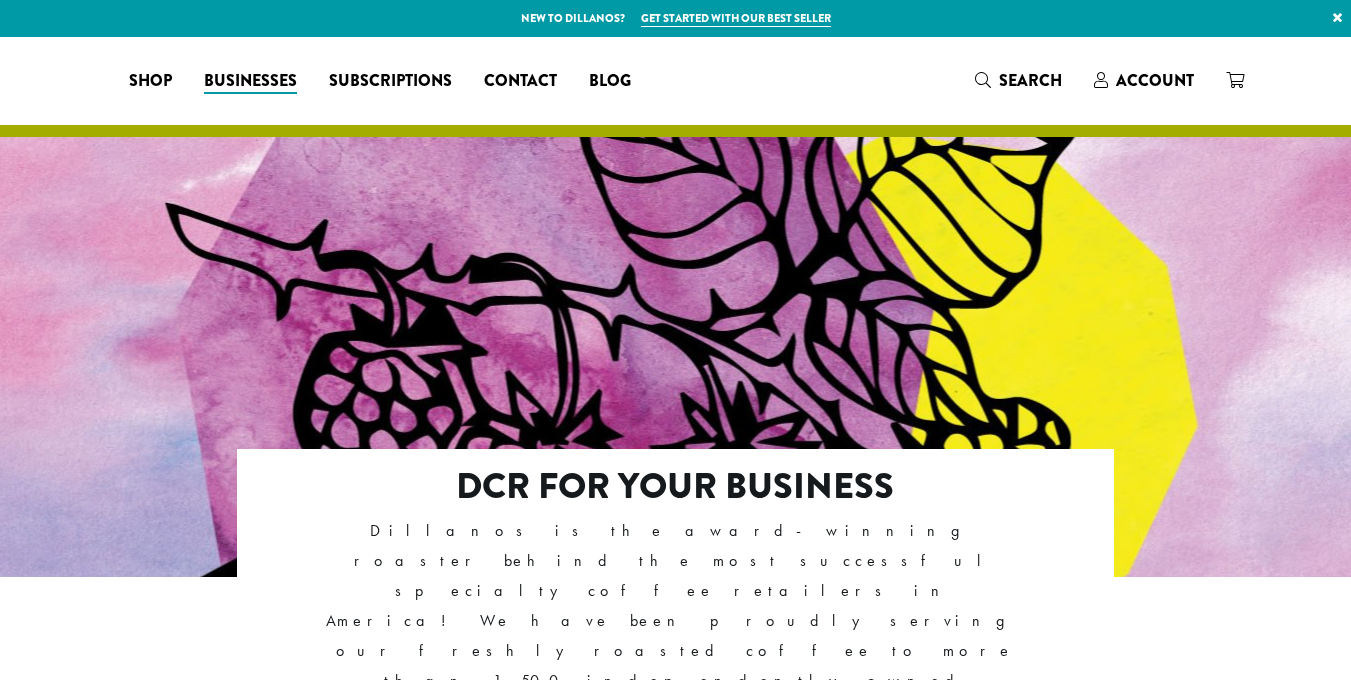 scroll, scrollTop: 0, scrollLeft: 0, axis: both 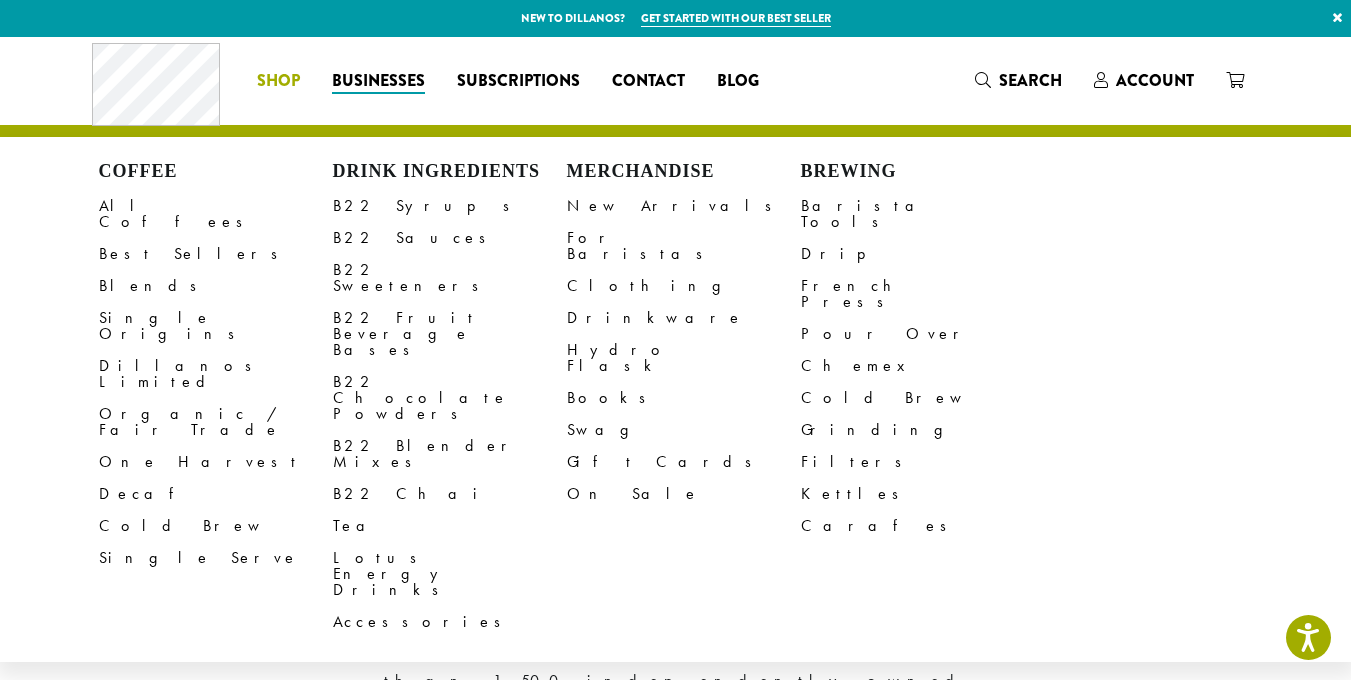 click on "Shop" at bounding box center (278, 81) 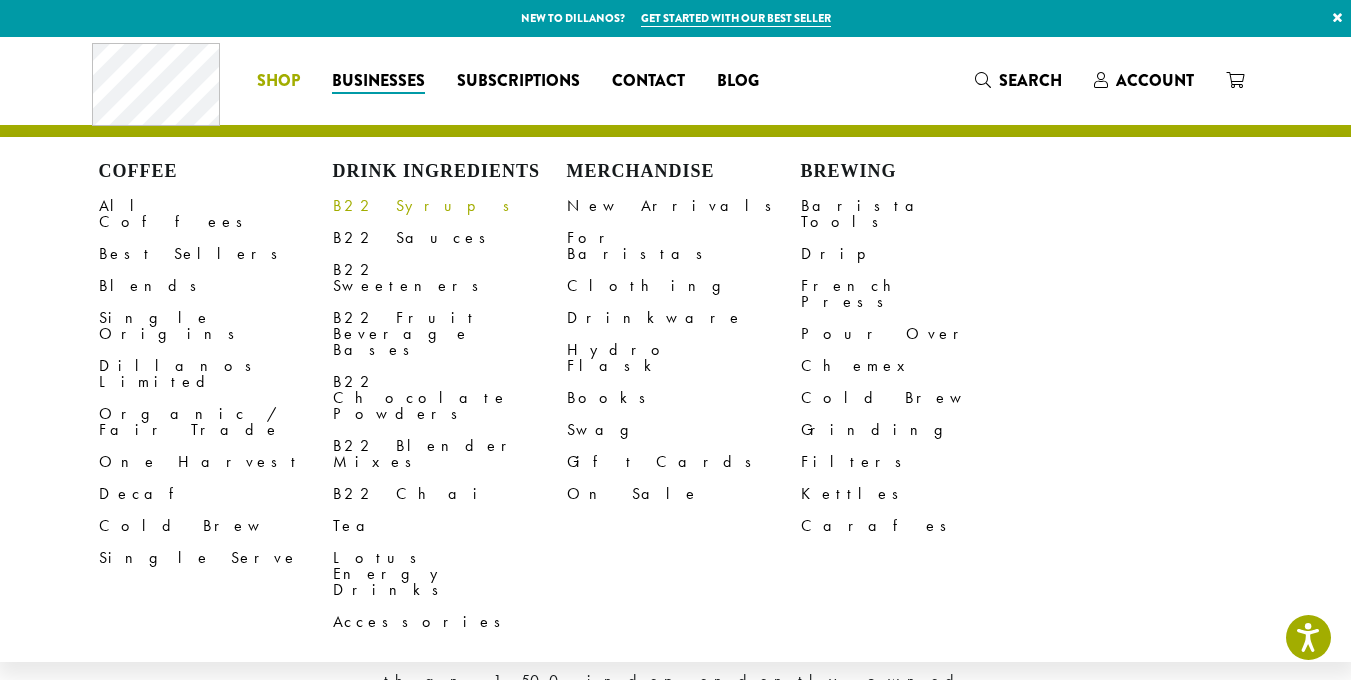 click on "B22 Syrups" at bounding box center [450, 206] 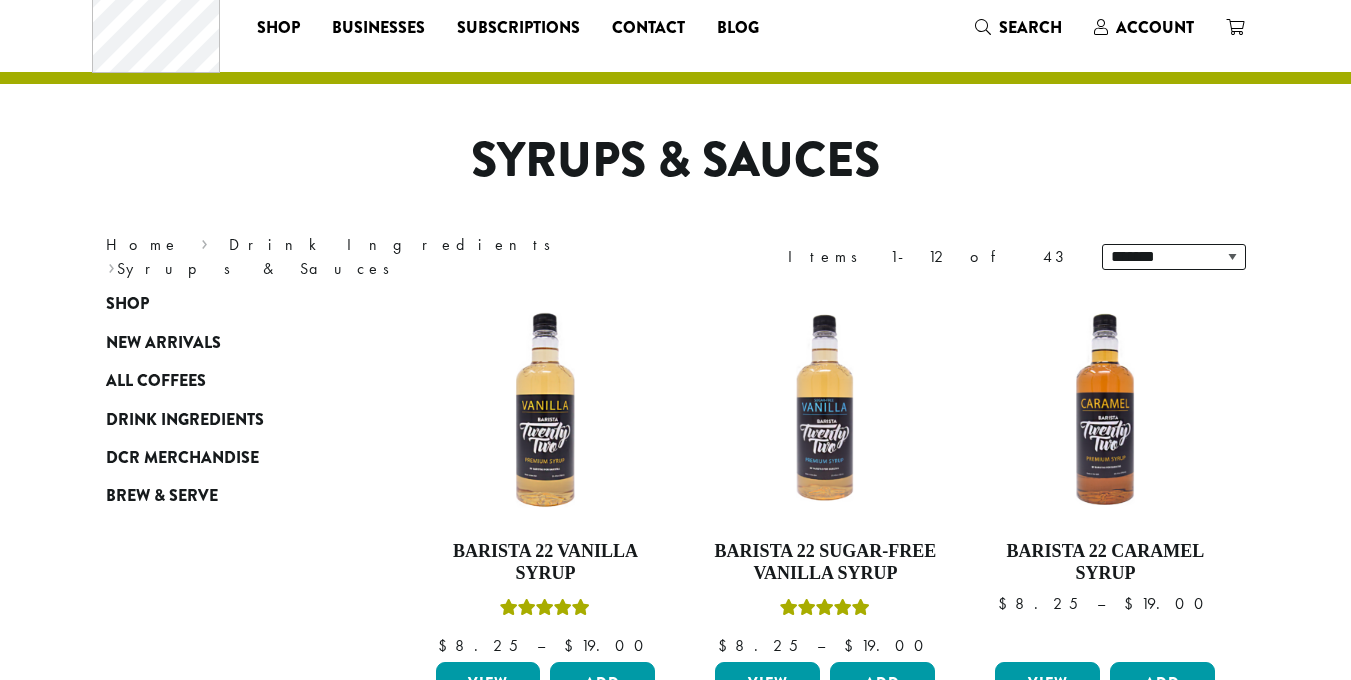 scroll, scrollTop: 100, scrollLeft: 0, axis: vertical 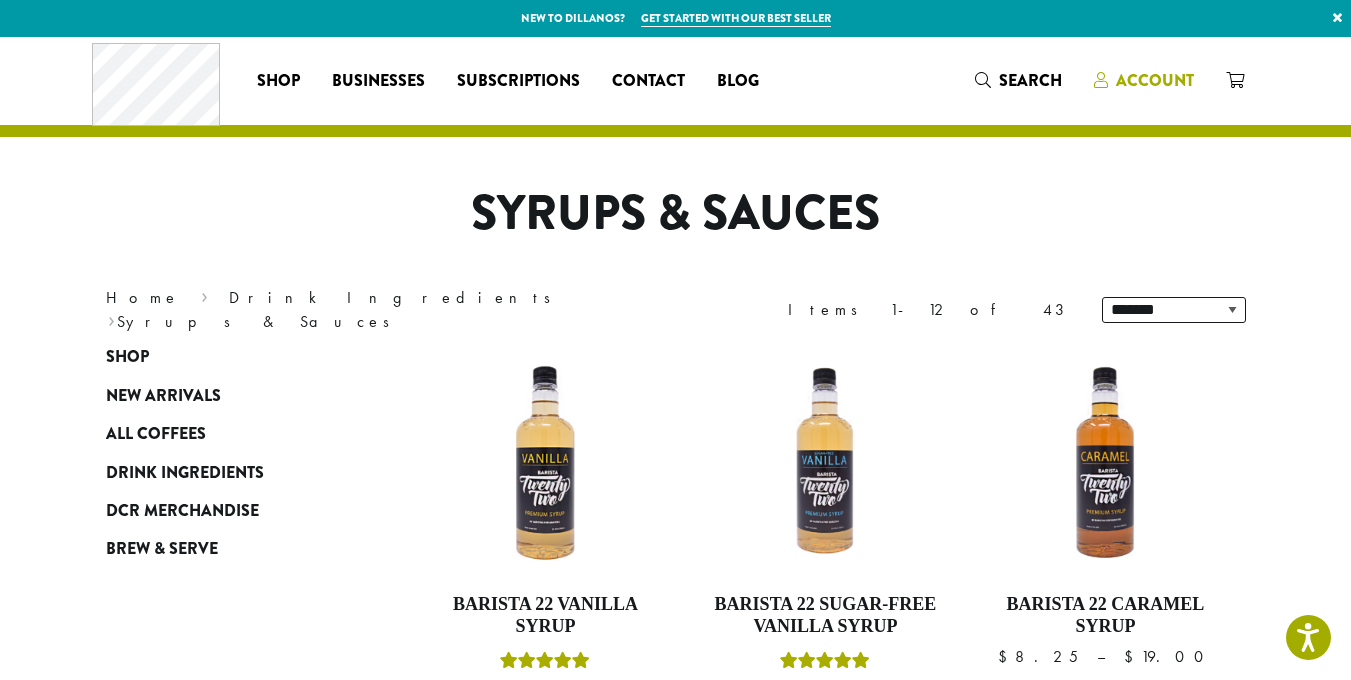 click on "Account" at bounding box center [1155, 80] 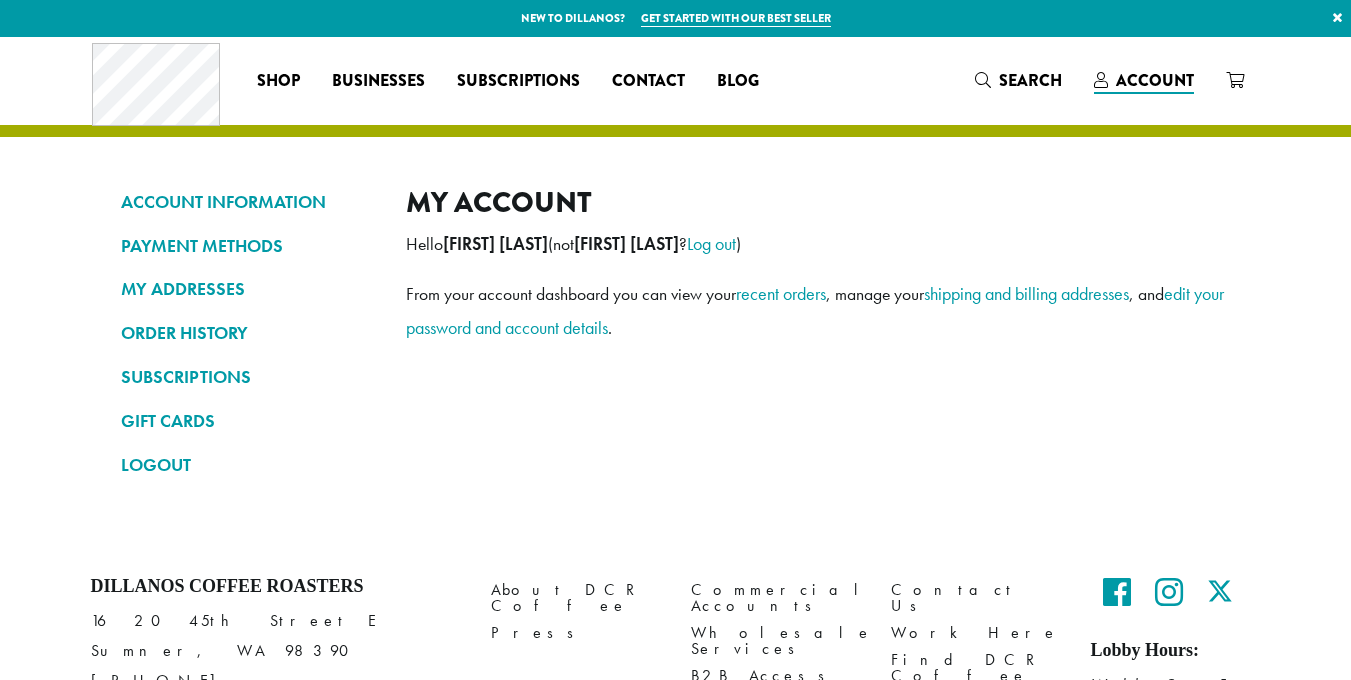 scroll, scrollTop: 0, scrollLeft: 0, axis: both 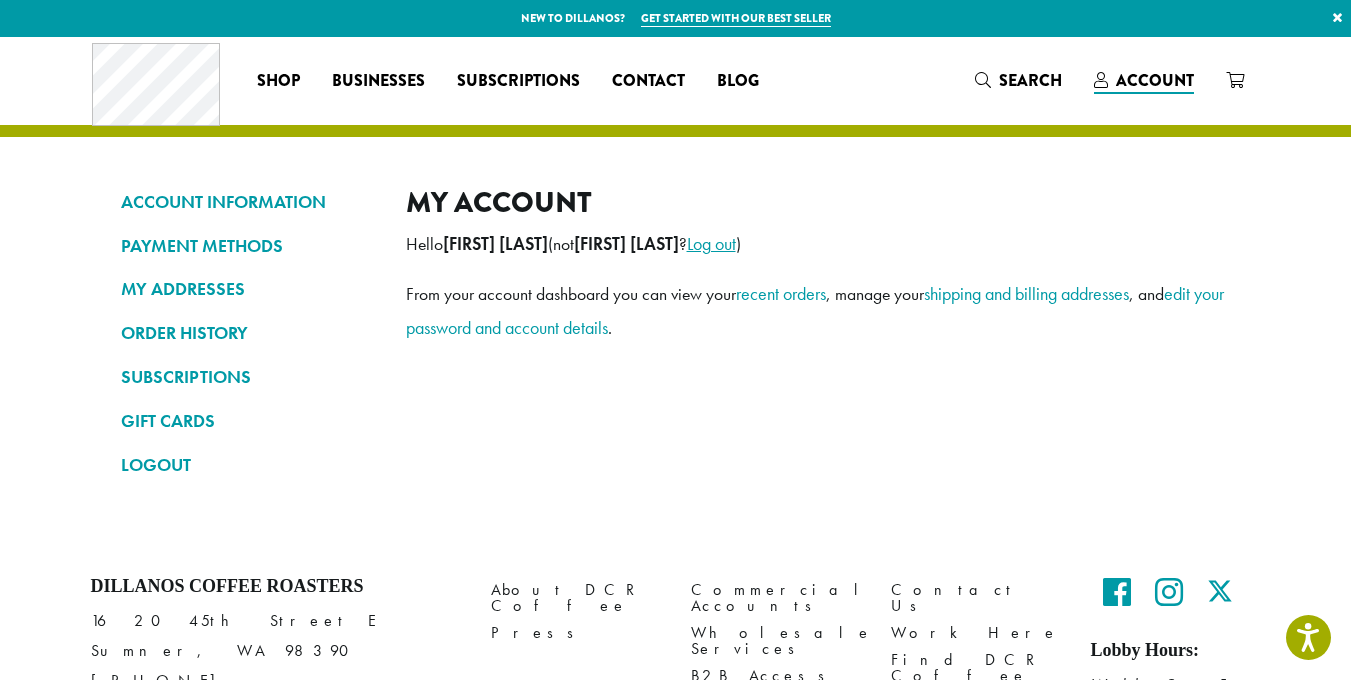 click on "Log out" at bounding box center [711, 243] 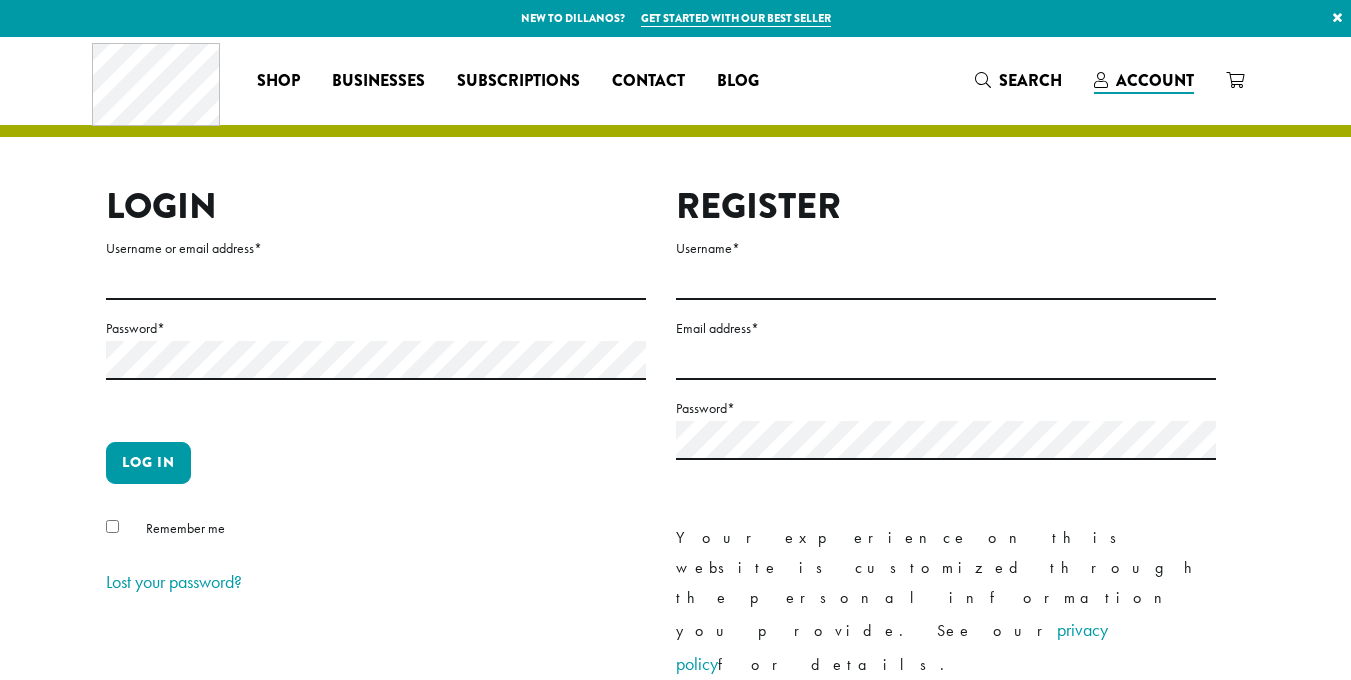 scroll, scrollTop: 0, scrollLeft: 0, axis: both 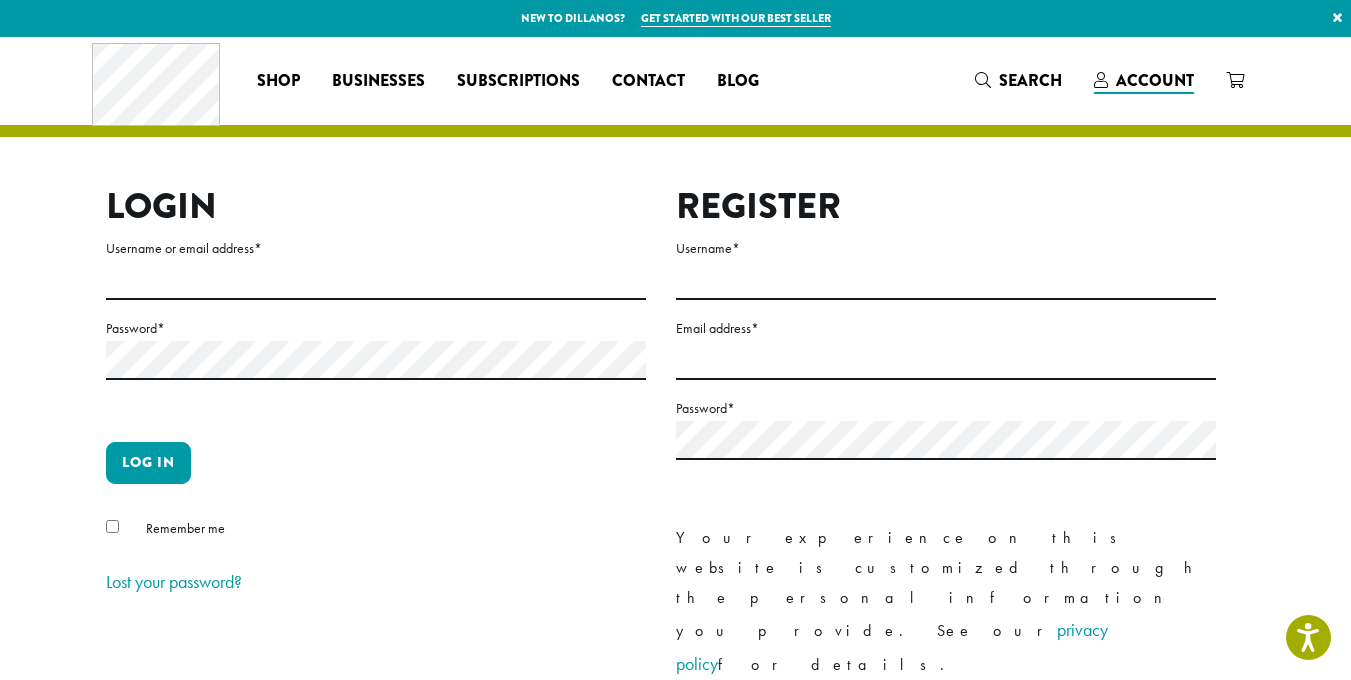 click on "Password  *" at bounding box center [946, 451] 